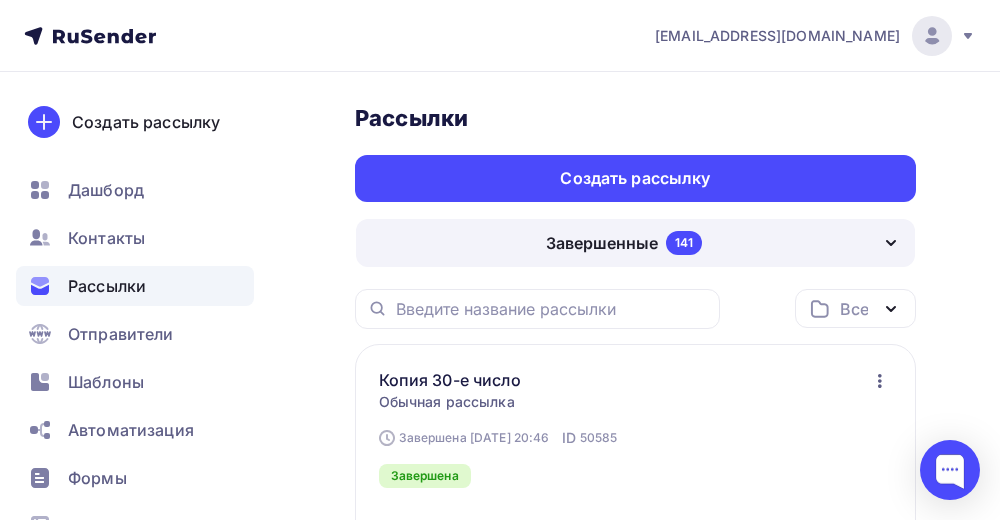 click on "Рассылки" at bounding box center [135, 286] 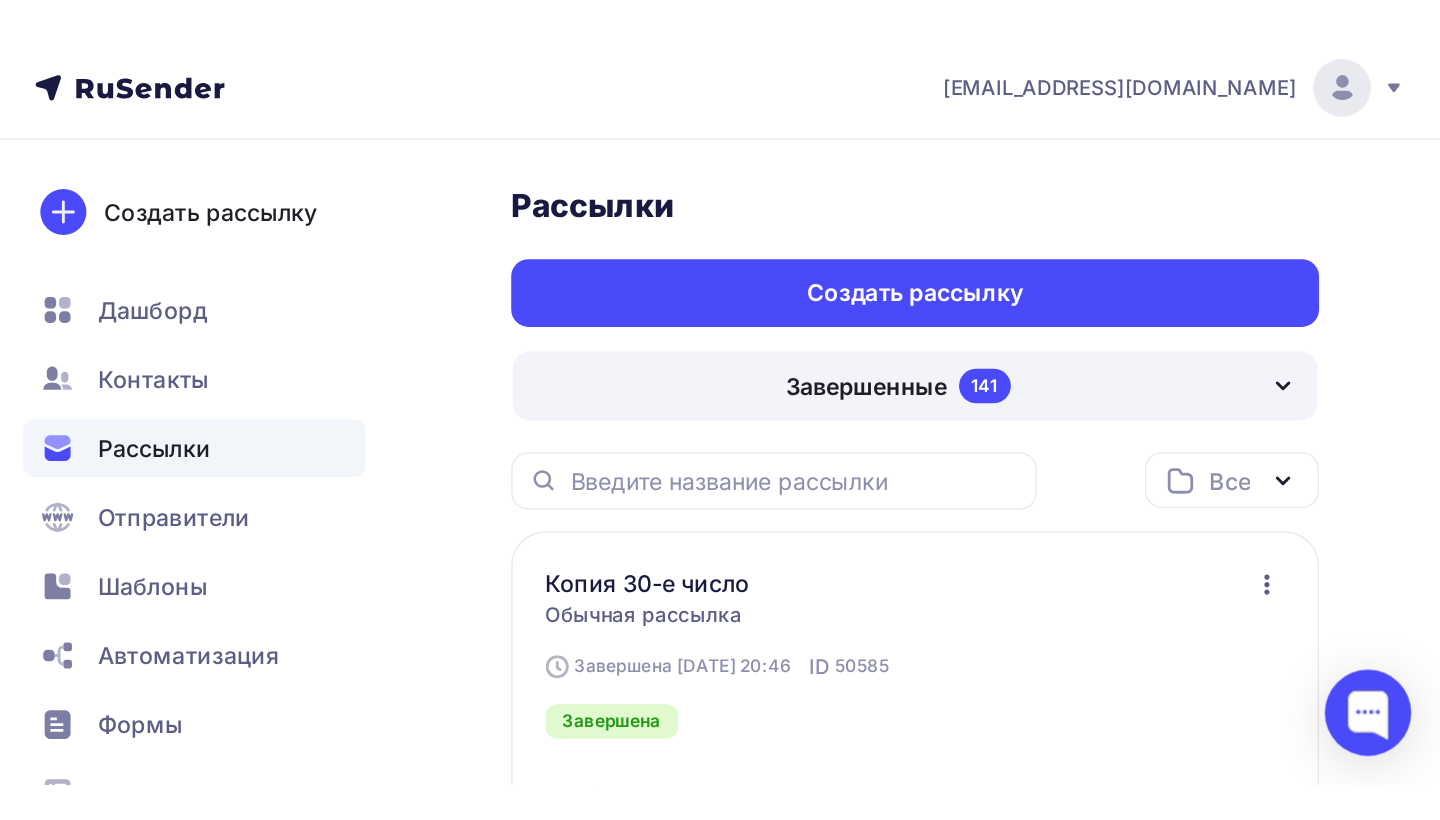 scroll, scrollTop: 0, scrollLeft: 0, axis: both 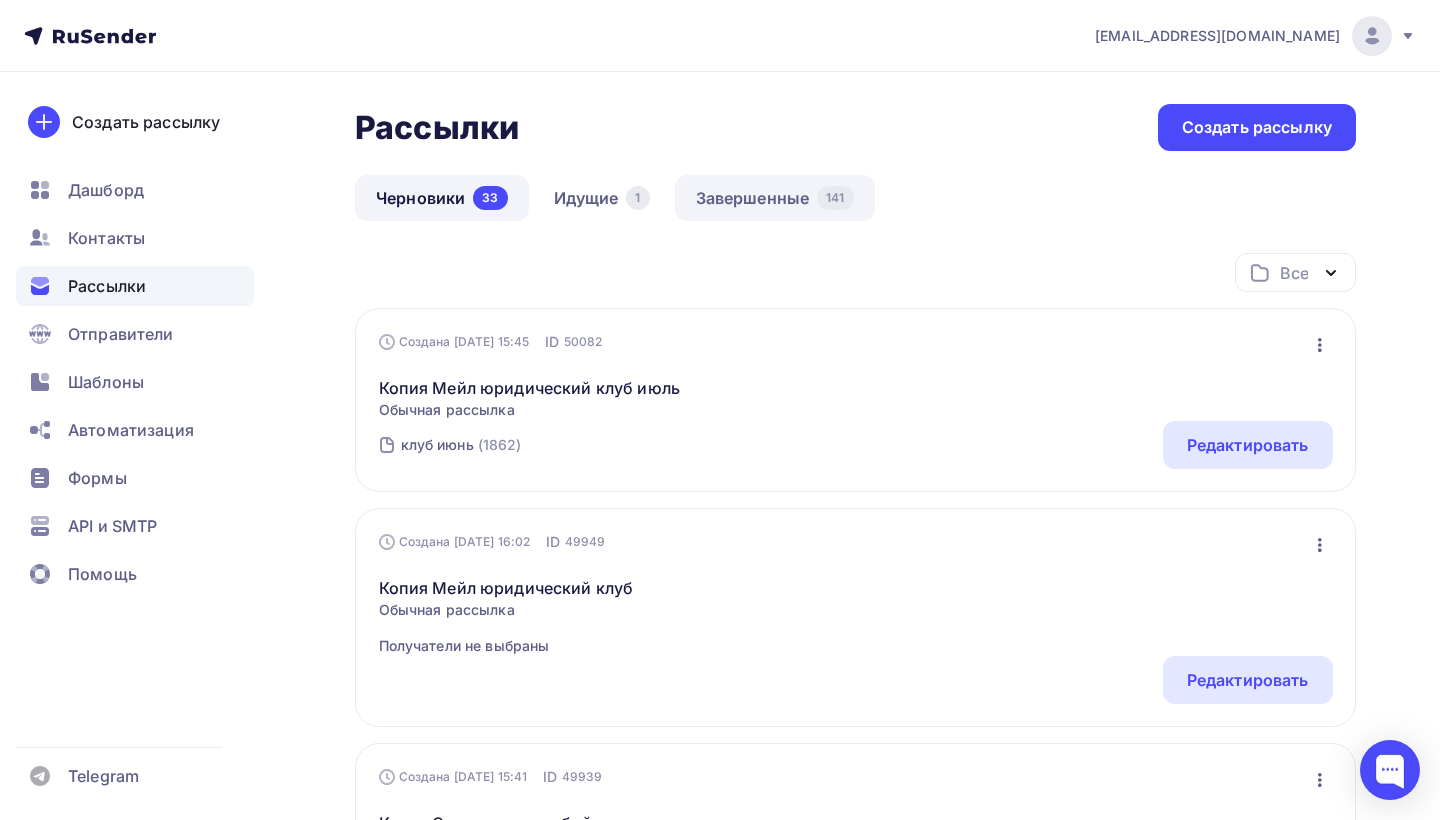 click on "Завершенные
141" at bounding box center [775, 198] 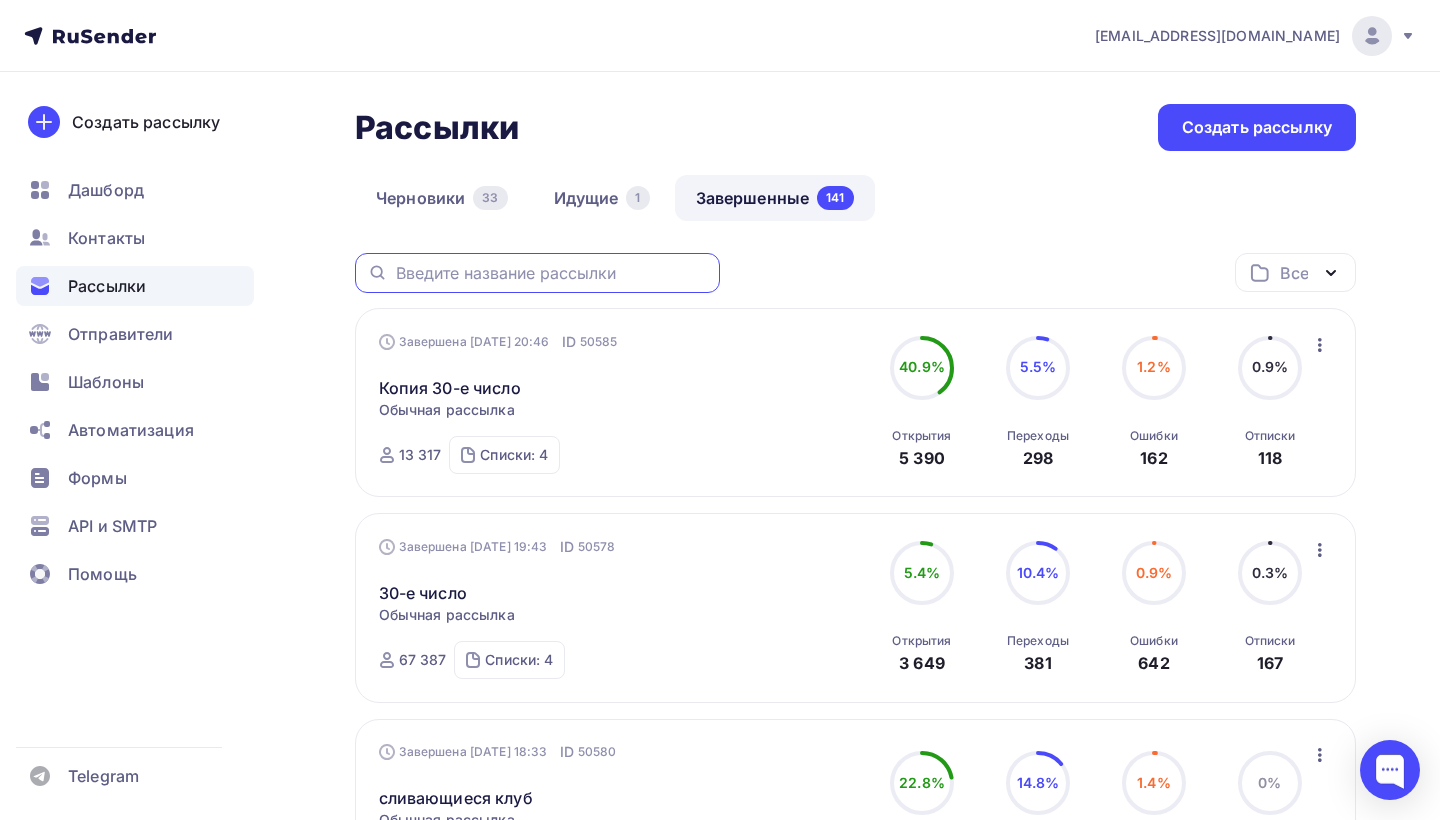 click at bounding box center [552, 273] 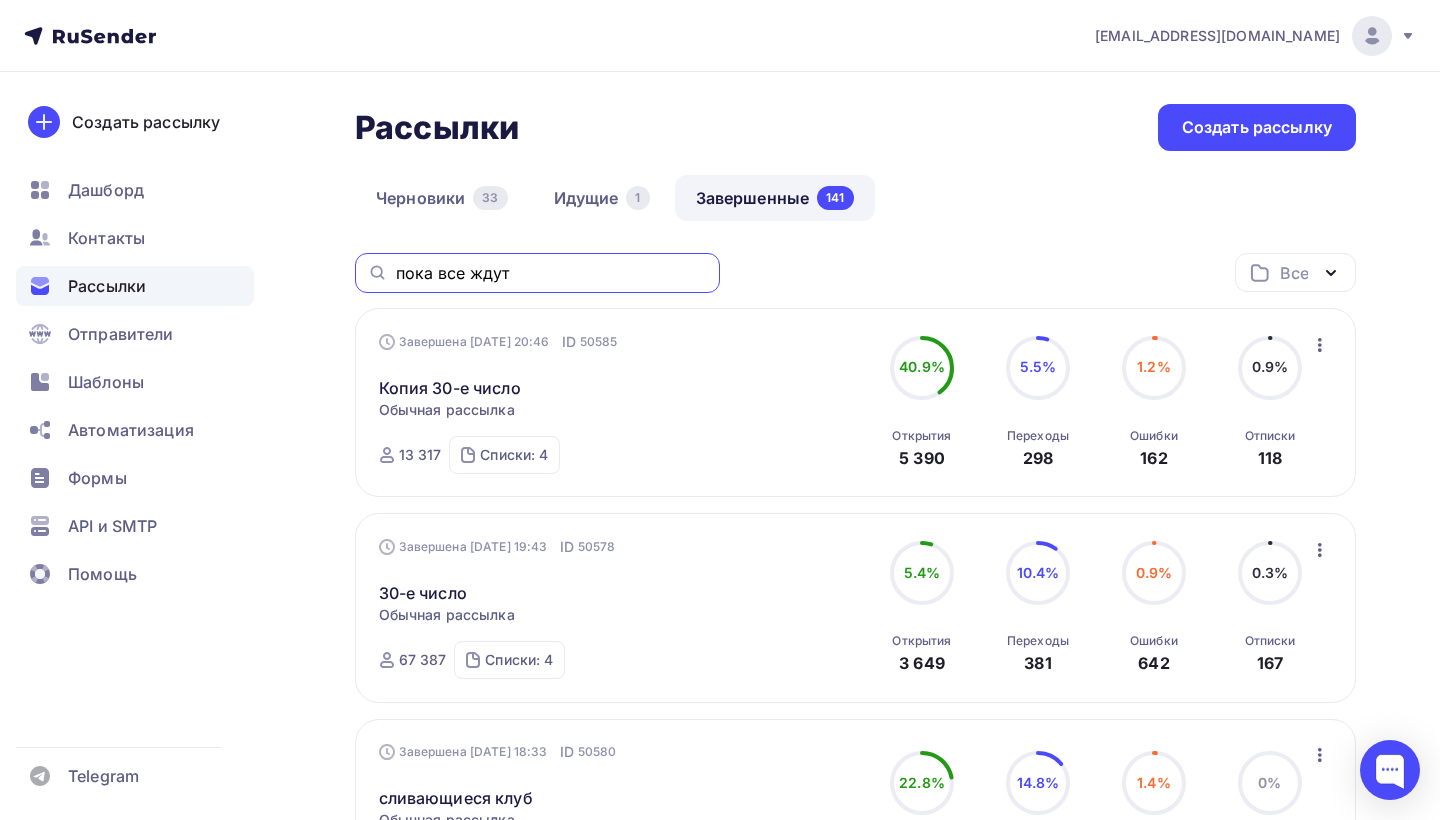 type on "пока все ждут" 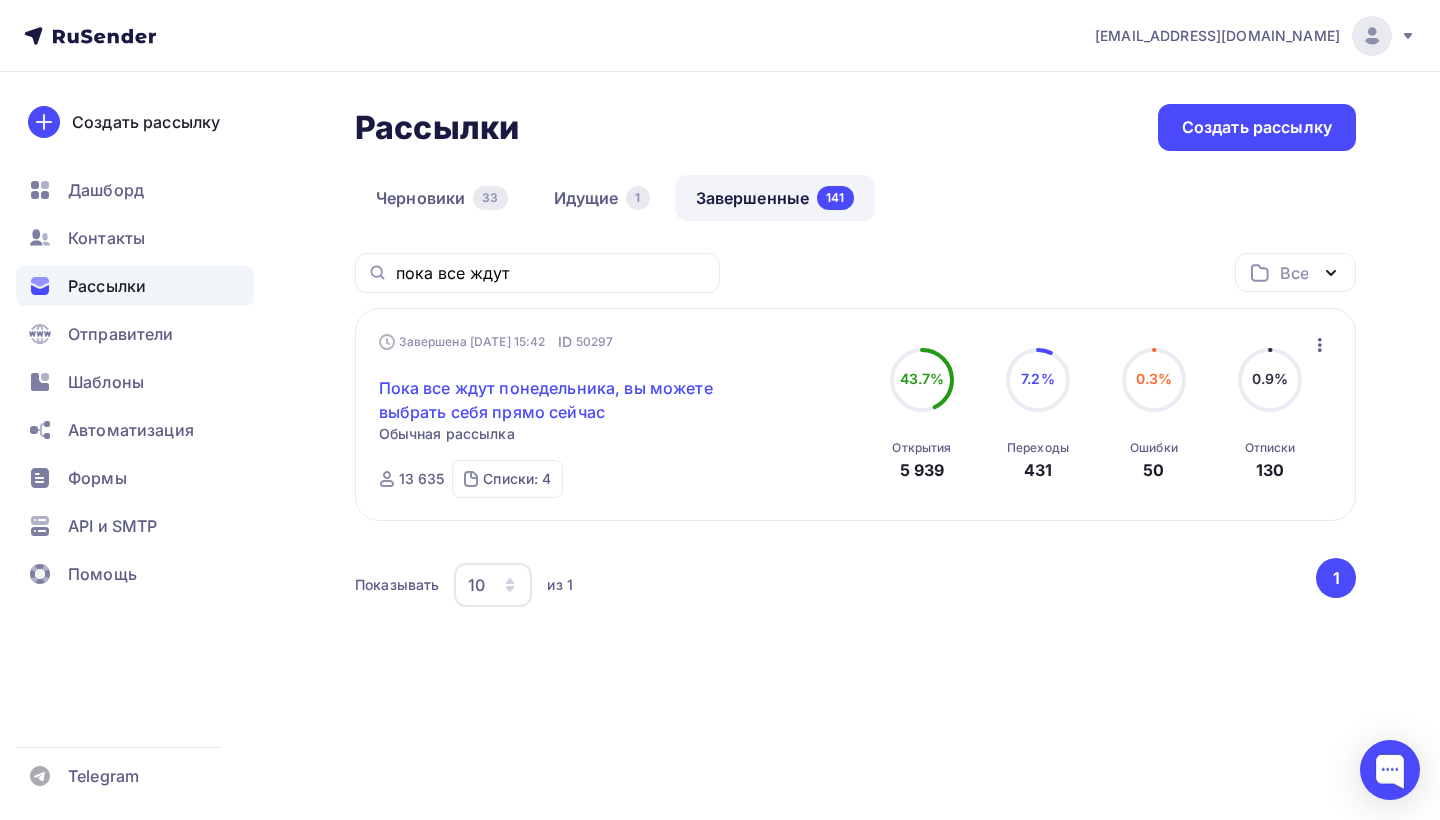 click on "Пока все ждут понедельника, вы можете выбрать себя прямо сейчас" at bounding box center (550, 400) 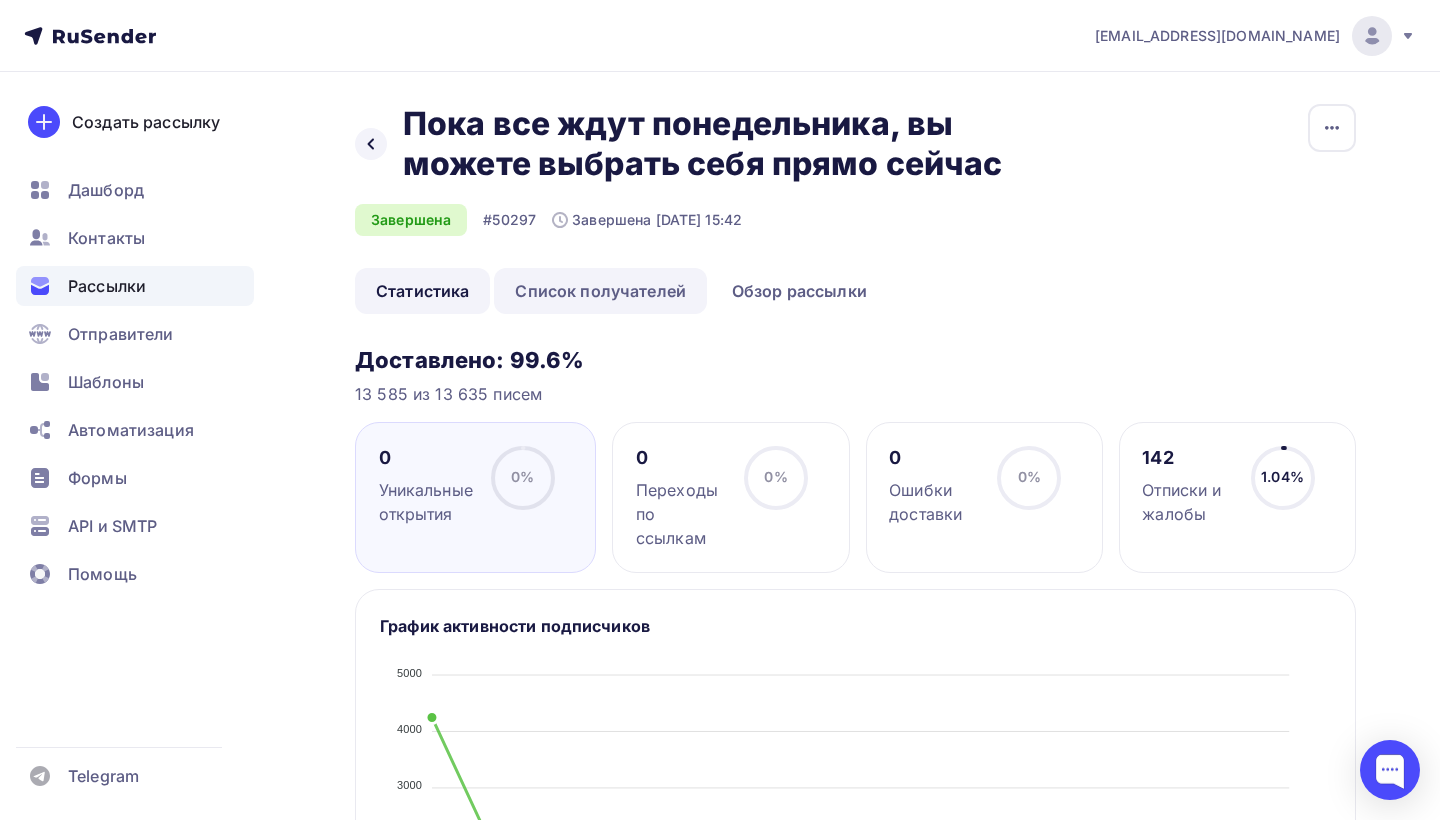 click on "Список получателей" at bounding box center [600, 291] 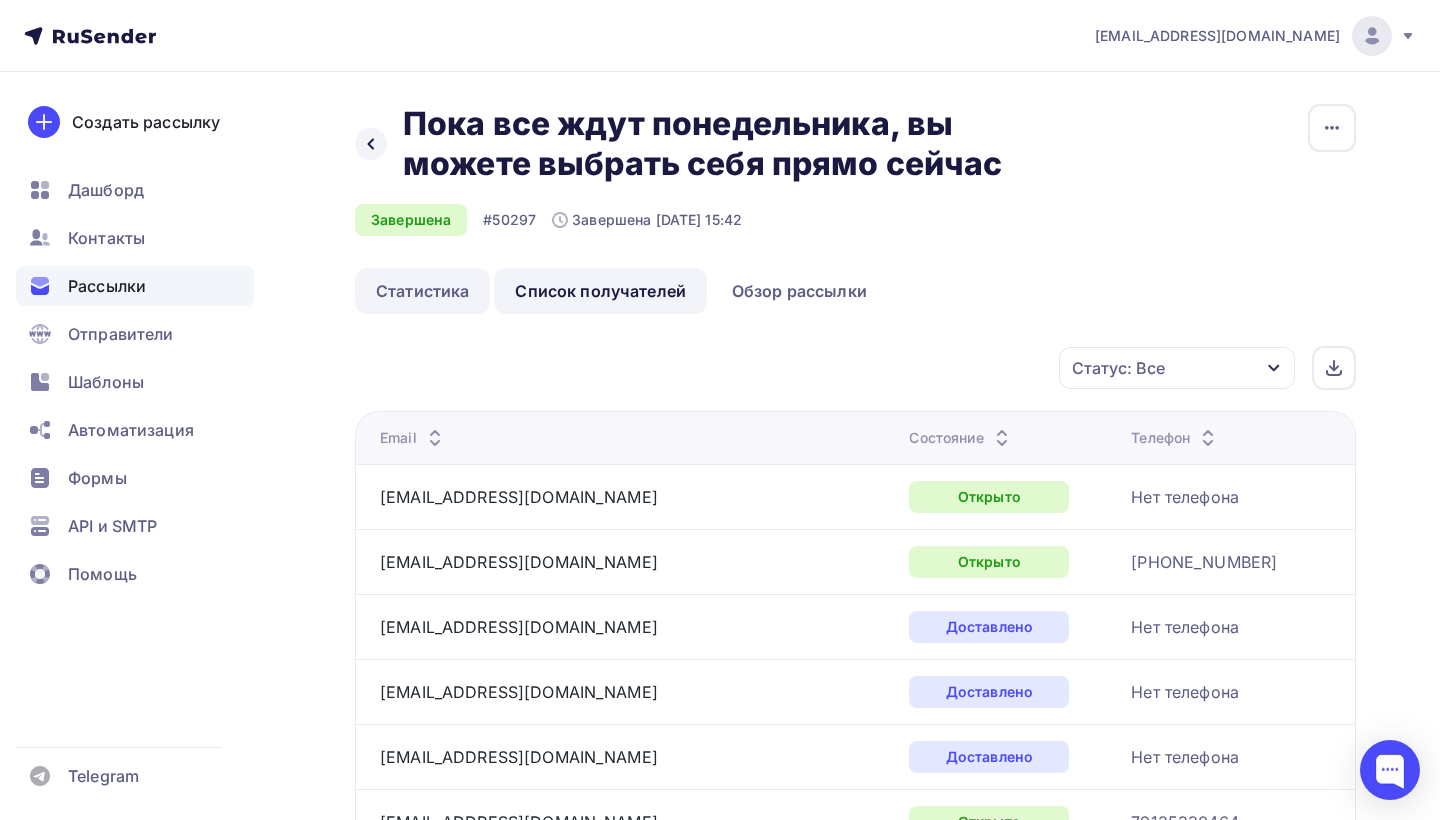 click on "Статистика" at bounding box center [422, 291] 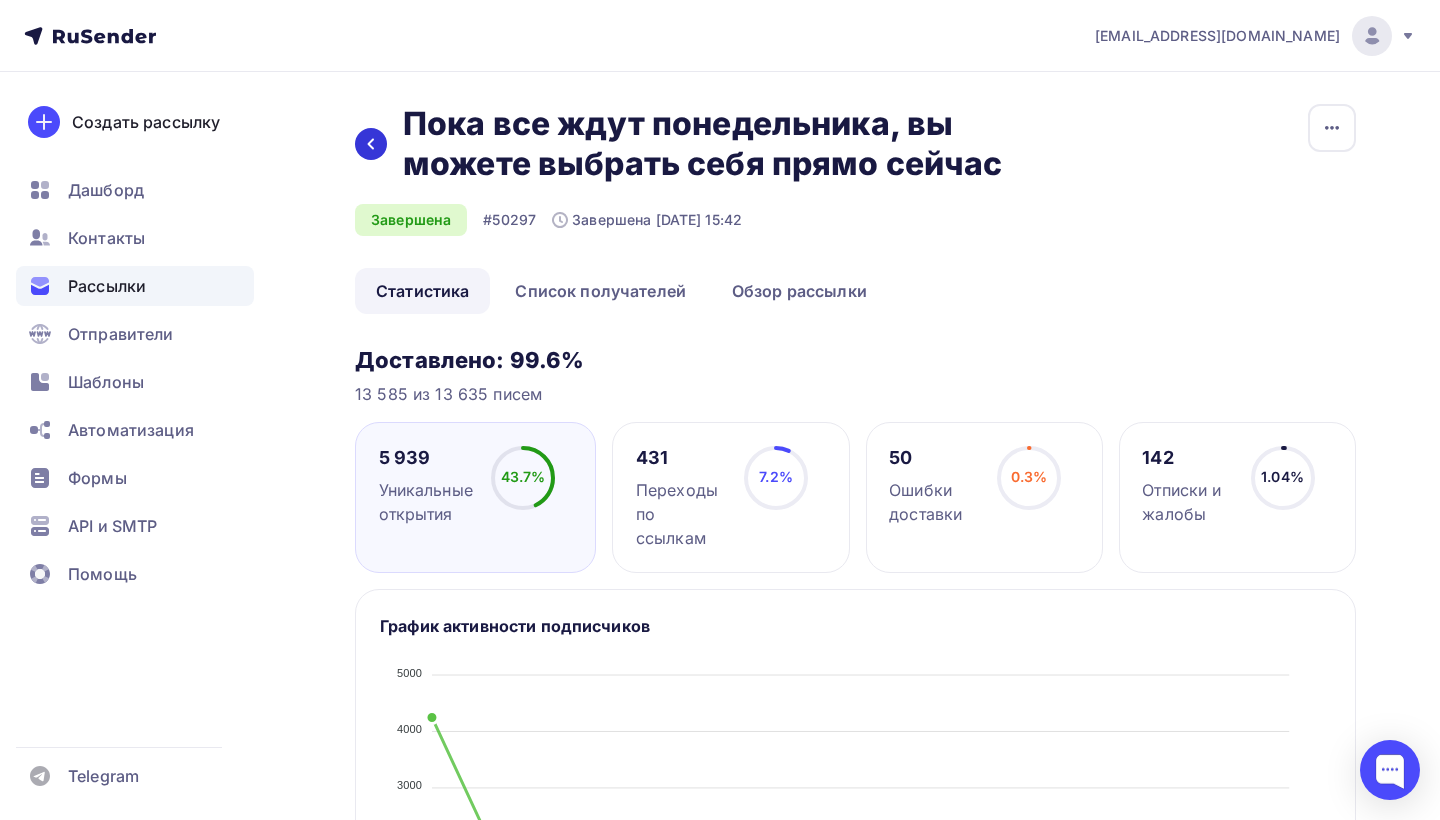 click at bounding box center (371, 144) 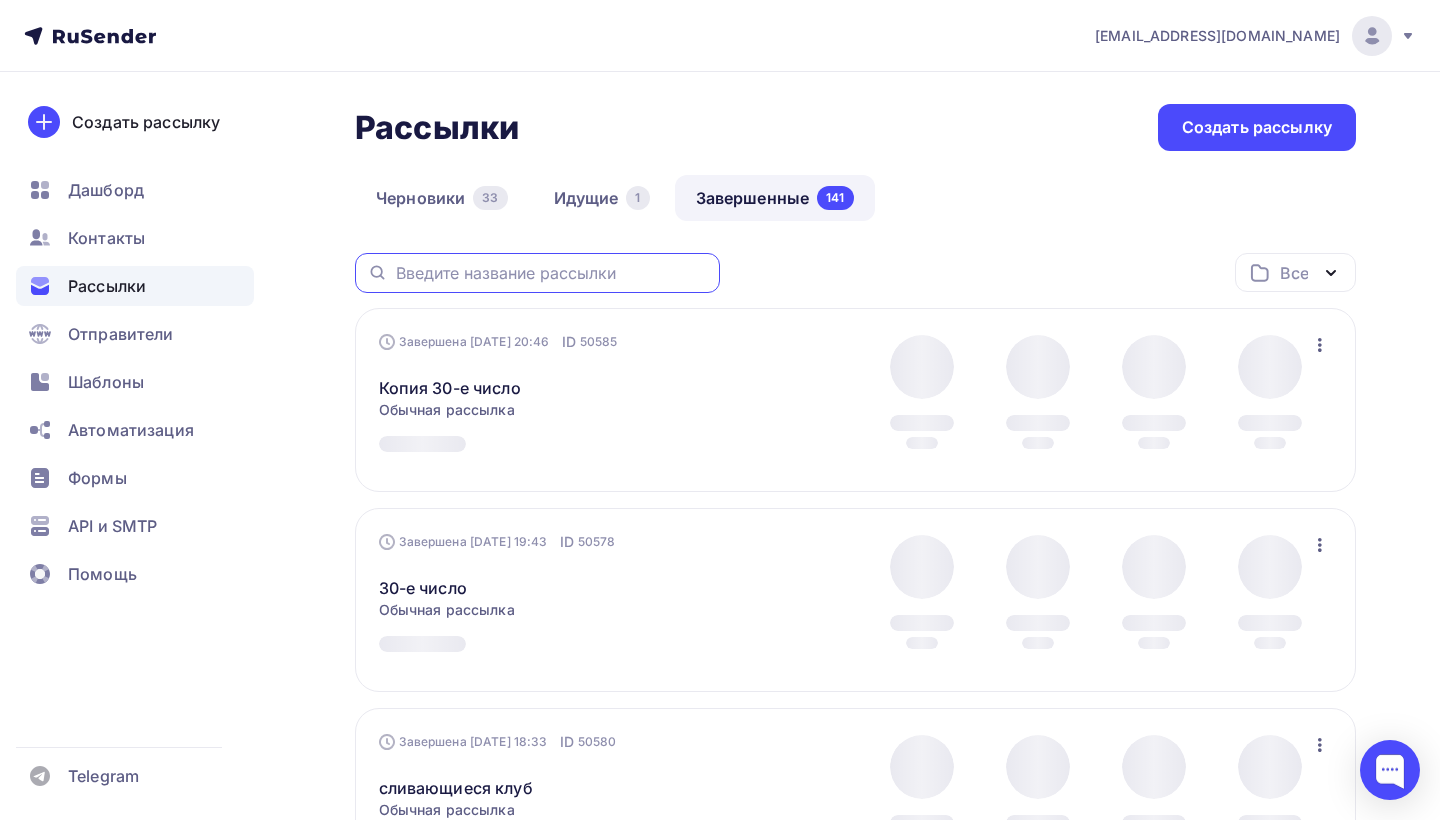 click at bounding box center (552, 273) 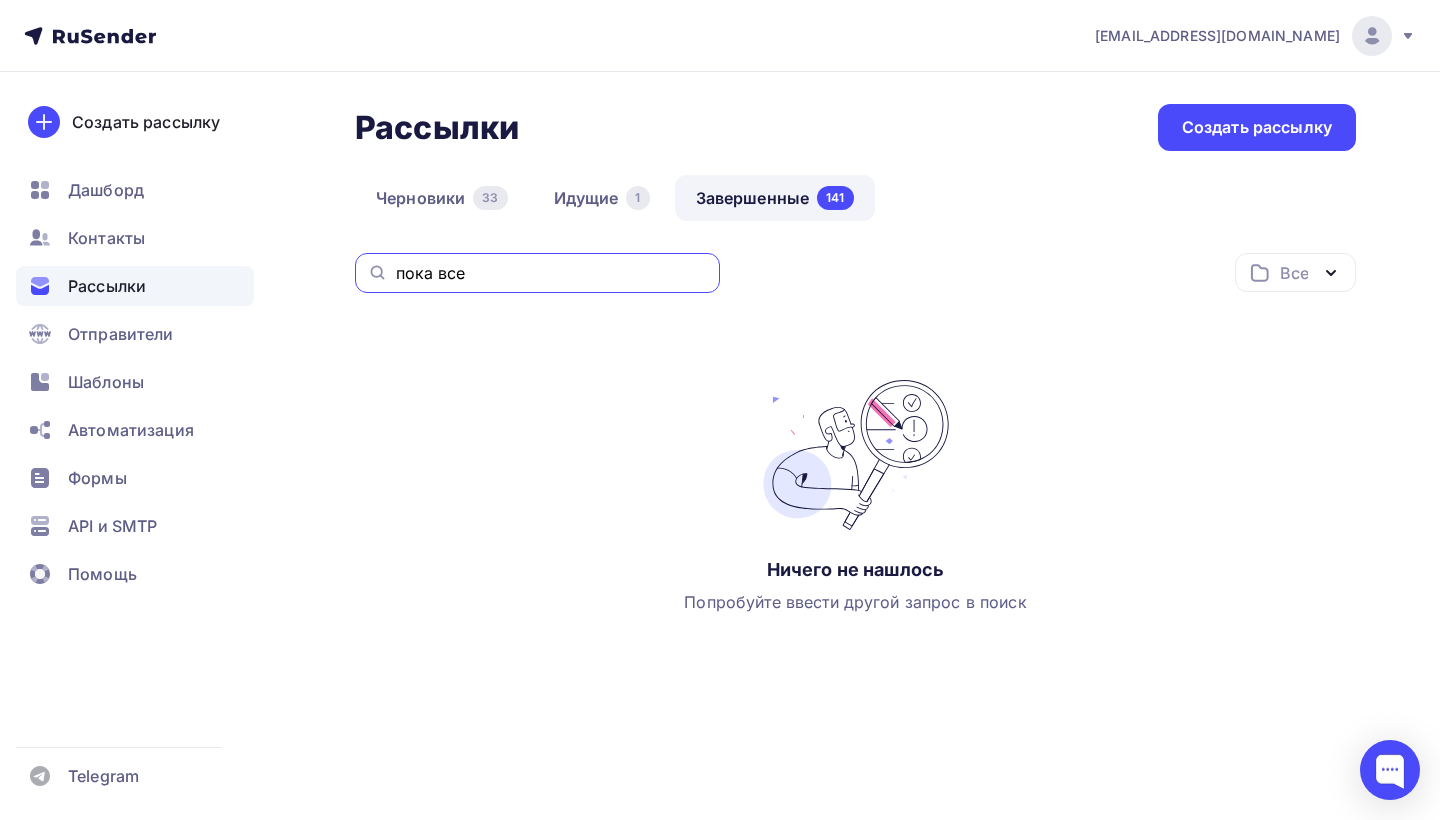 type on "пока все" 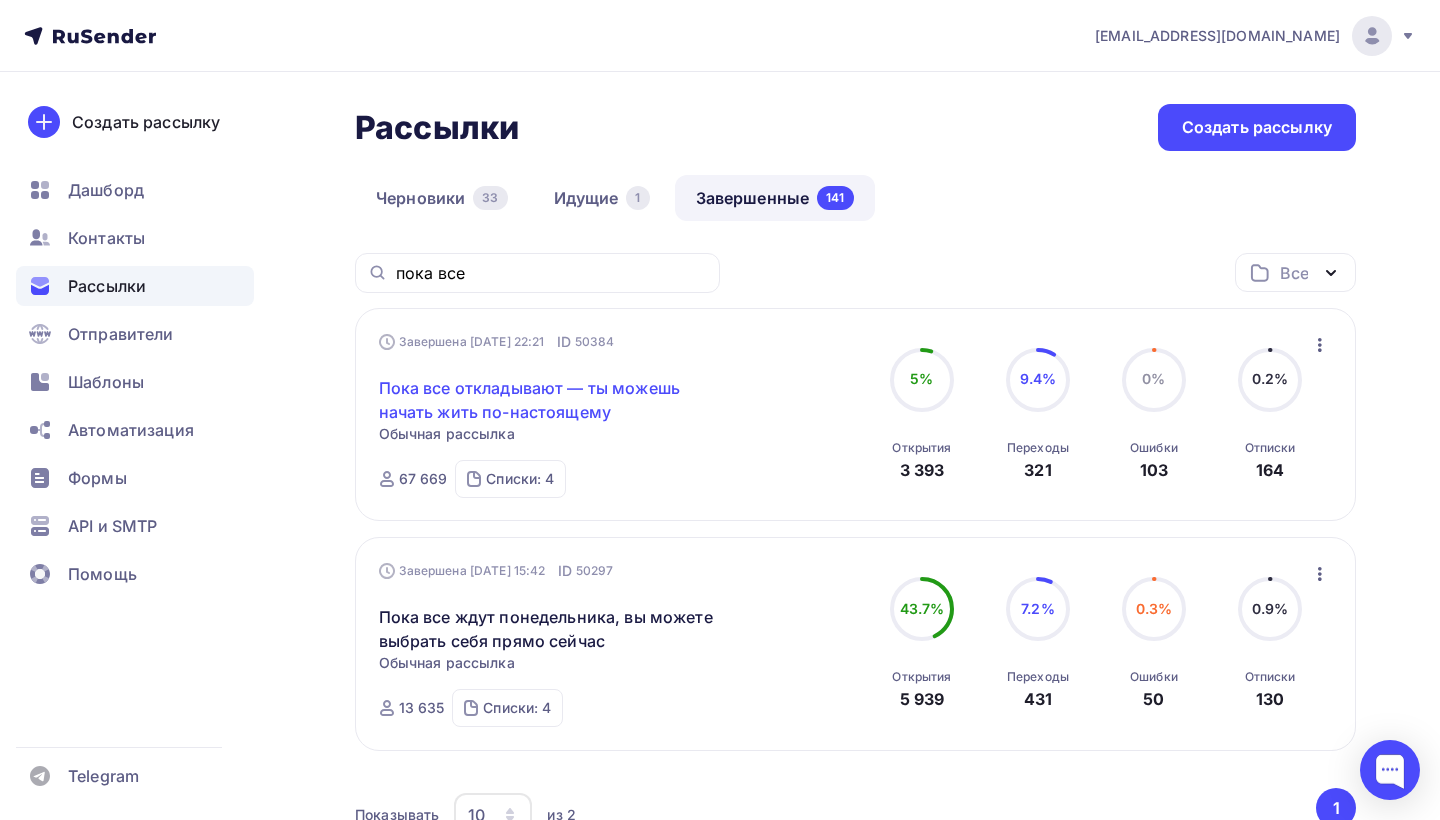 click on "Пока все откладывают — ты можешь начать жить по-настоящему" at bounding box center (550, 400) 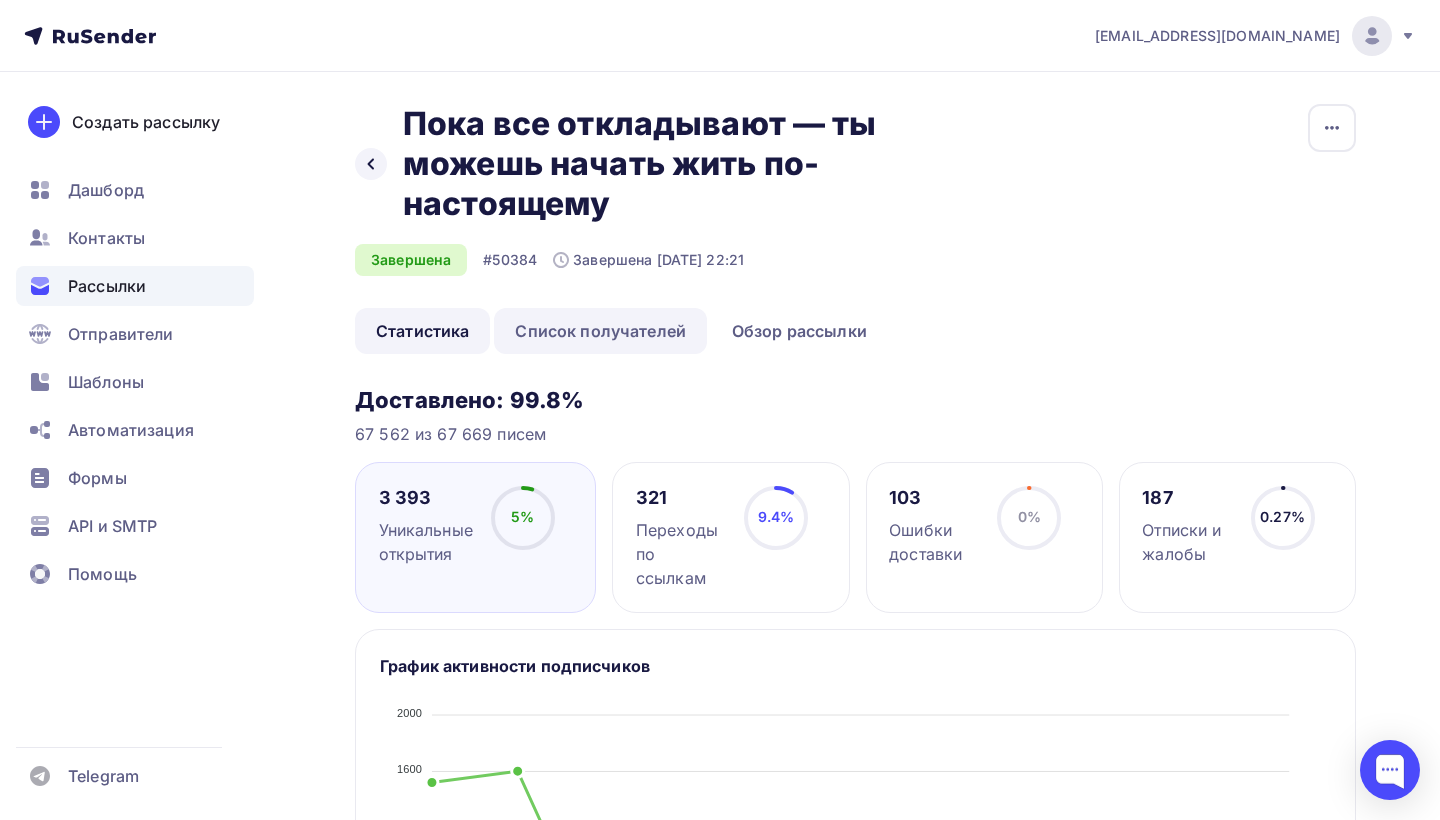 click on "Список получателей" at bounding box center [600, 331] 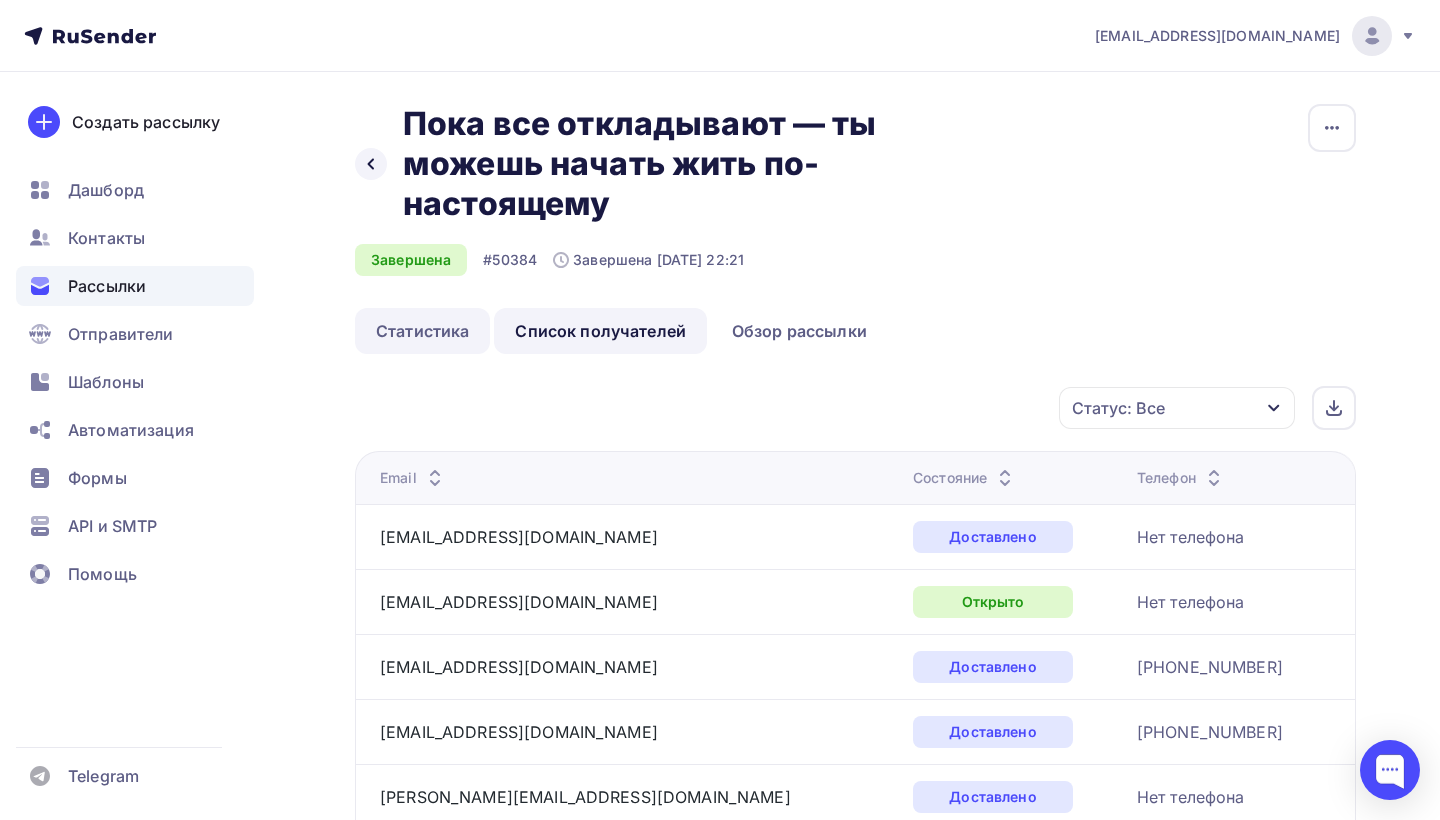 click on "Статистика" at bounding box center (422, 331) 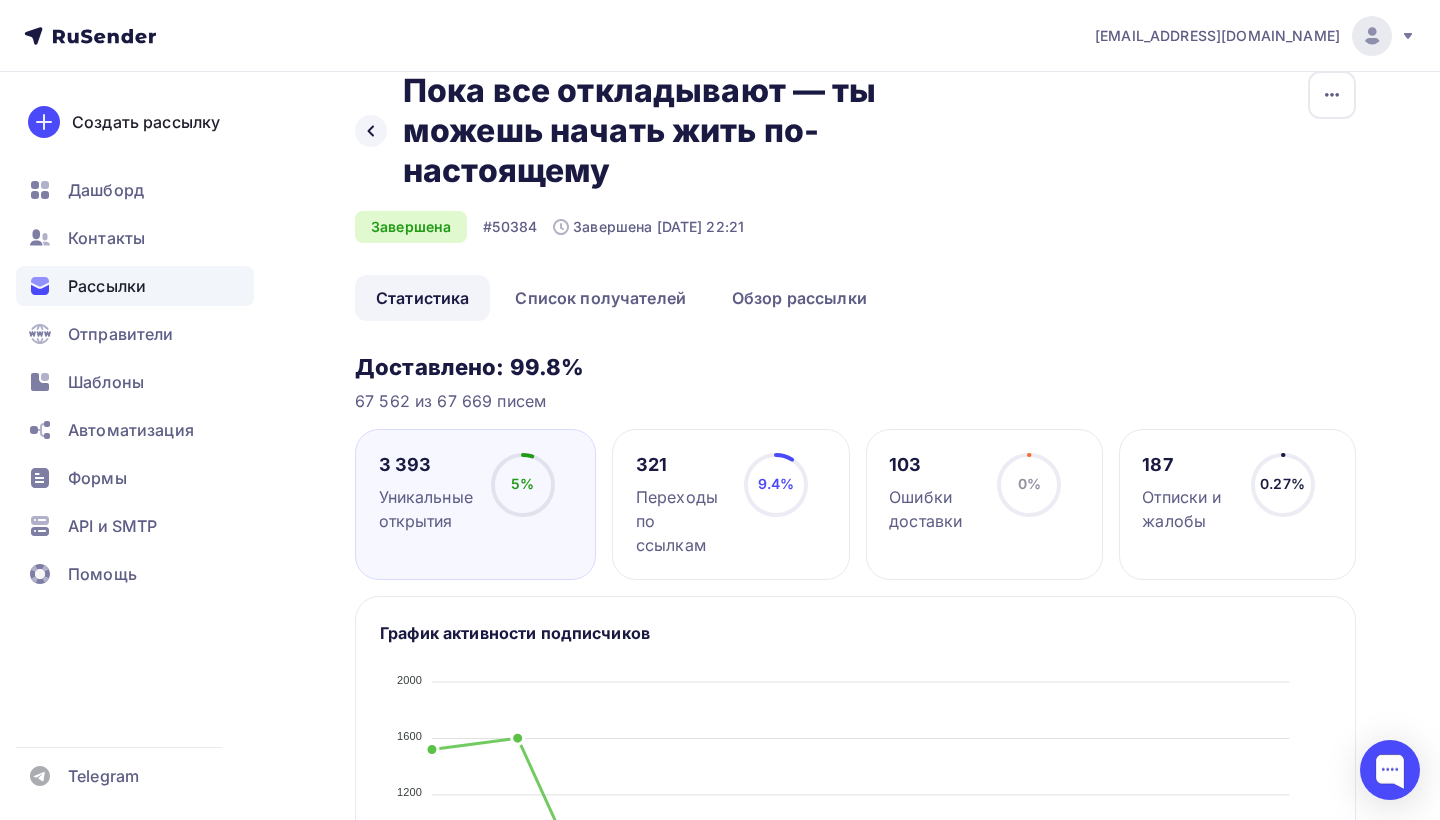 scroll, scrollTop: 0, scrollLeft: 0, axis: both 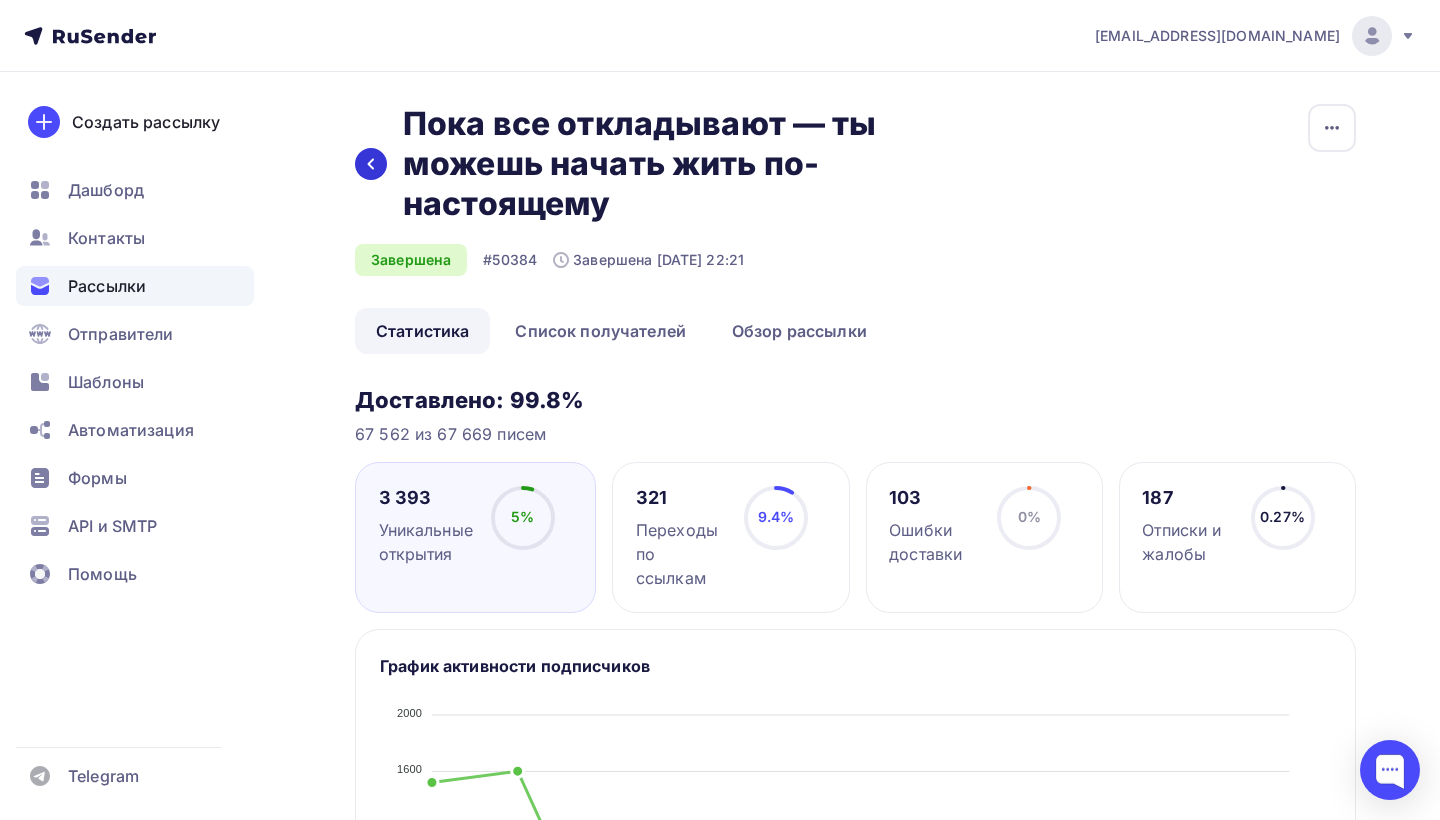 click at bounding box center [371, 164] 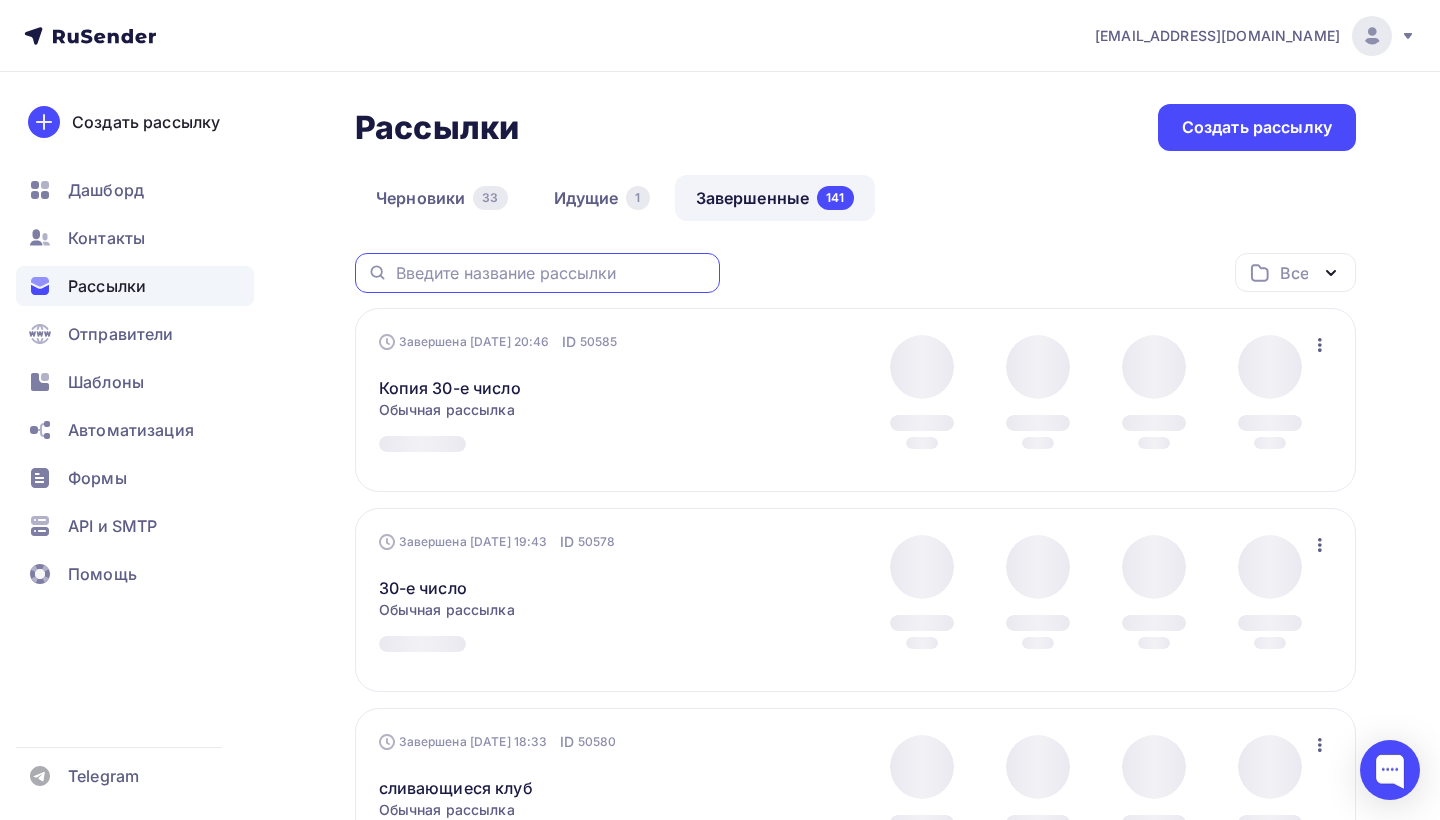 click at bounding box center (552, 273) 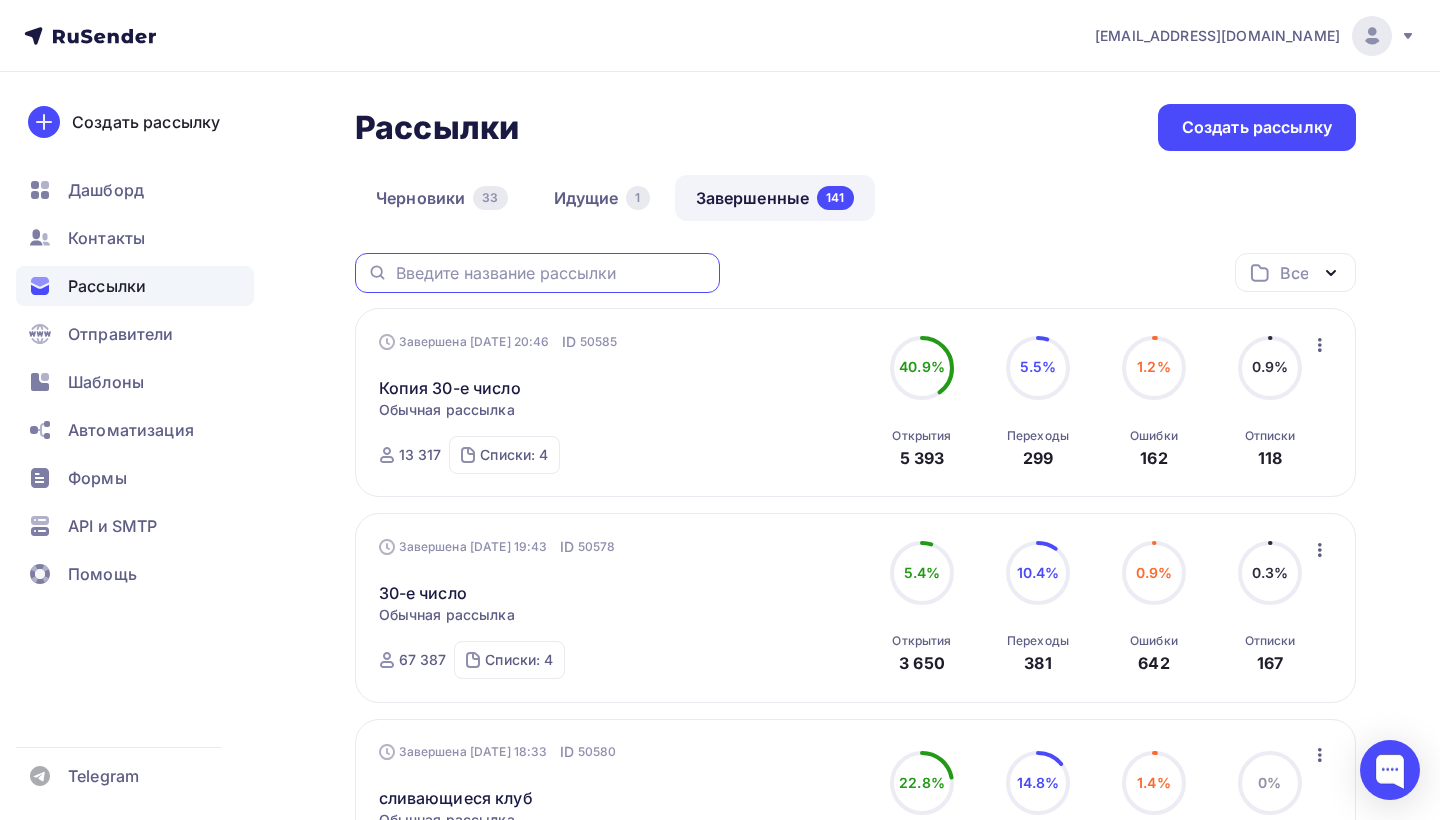 scroll, scrollTop: 0, scrollLeft: 0, axis: both 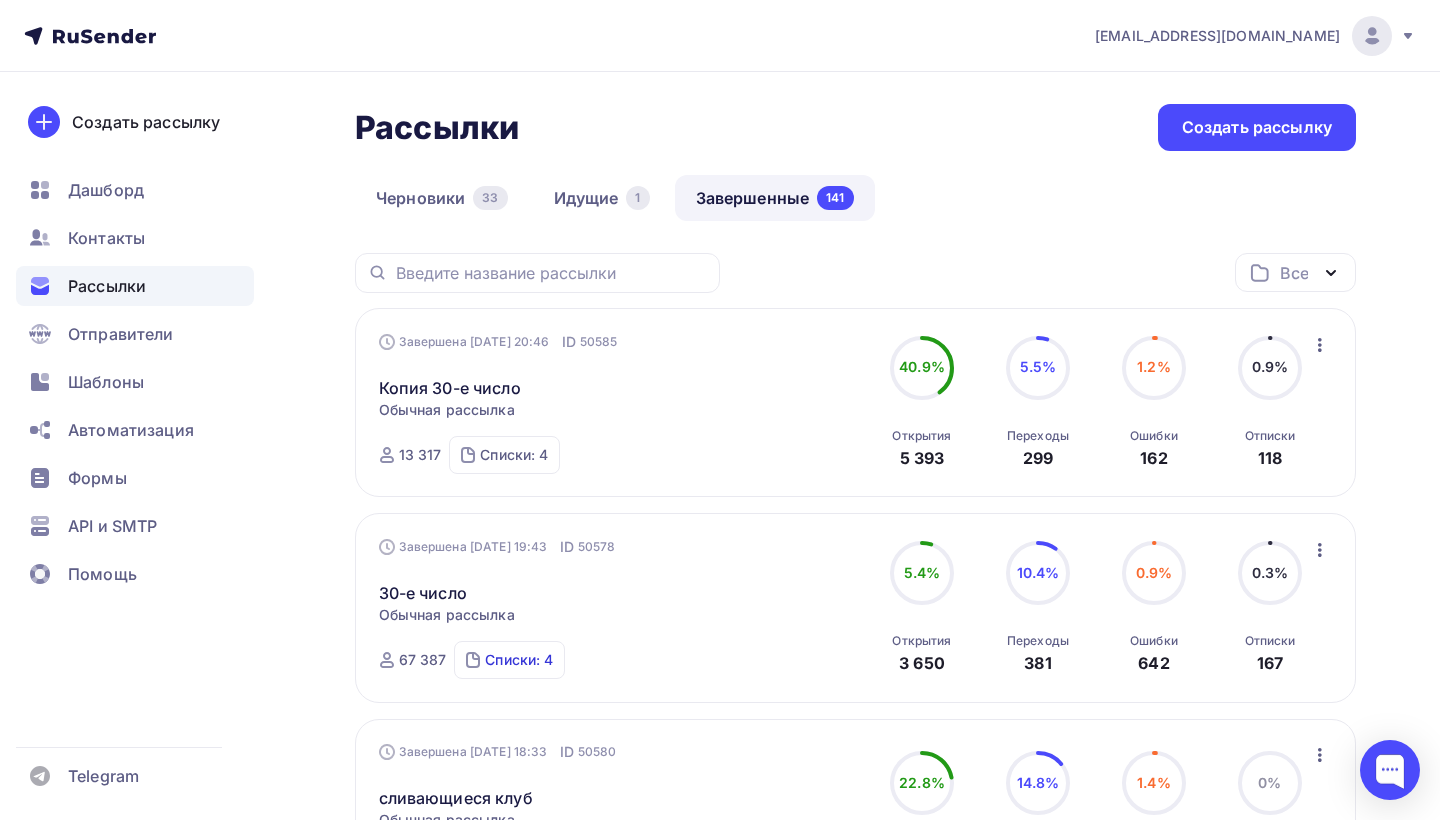 click on "Списки: 4" at bounding box center (519, 660) 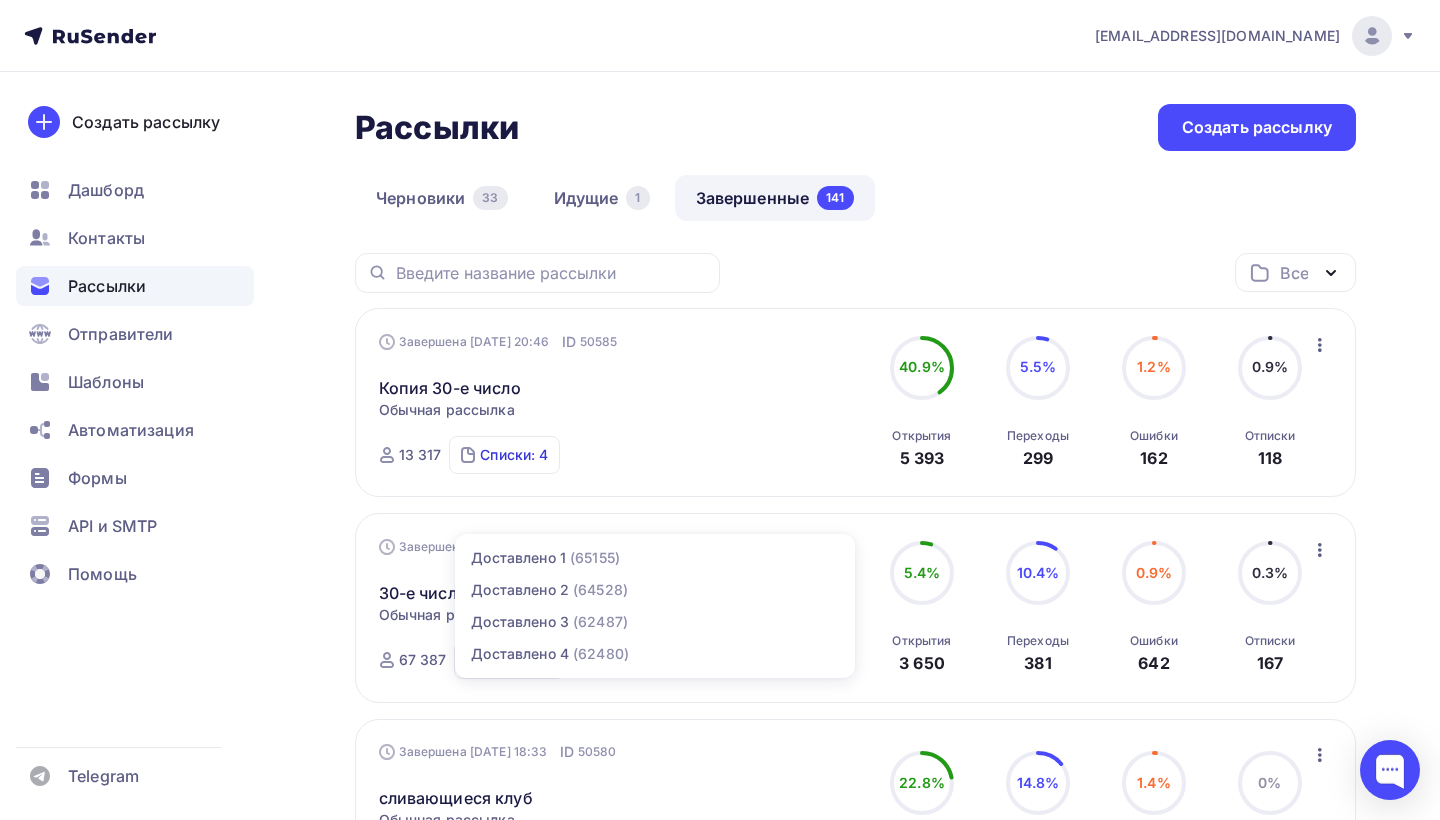 click on "Списки: 4" at bounding box center [514, 455] 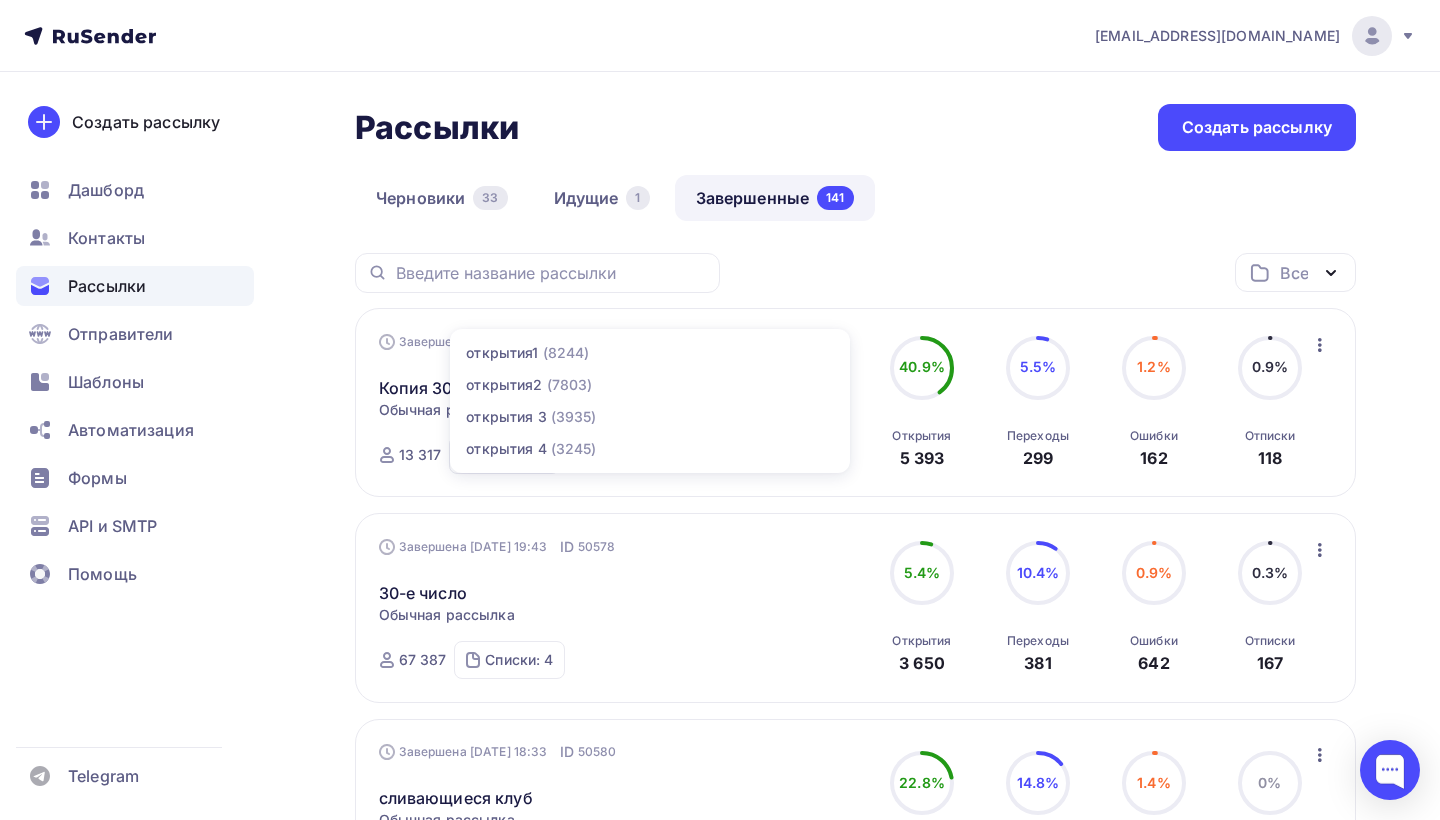 click on "Завершена
[DATE] 20:46
ID   50585             Копия 30-е число
Статистика
Обзор рассылки
Копировать в новую
Добавить в папку
Обычная рассылка
Завершена
[DATE] 20:46
ID   50585    Завершена
13 317
Списки: 4   открытия1   (8244) открытия2   (7803) открытия 3   (3935) открытия 4   (3245)   40.9%   40.9%
Открытия
5 393
5.5%   5.5%
Переходы
299
1.2%   1.2%
Ошибки
162
0.9%   0.9%
Отписки
118" at bounding box center (855, 402) 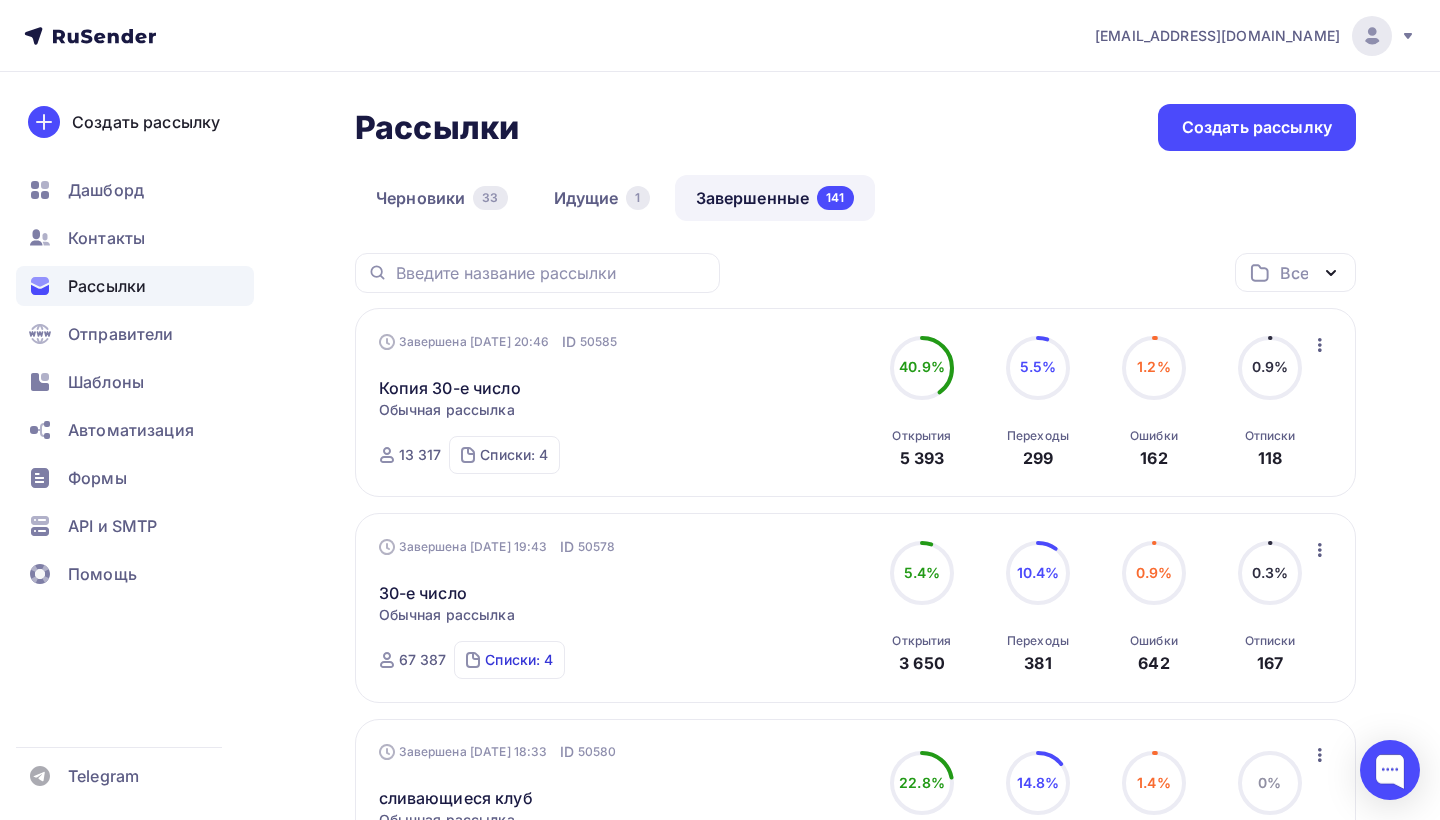 click on "Списки: 4" at bounding box center (519, 660) 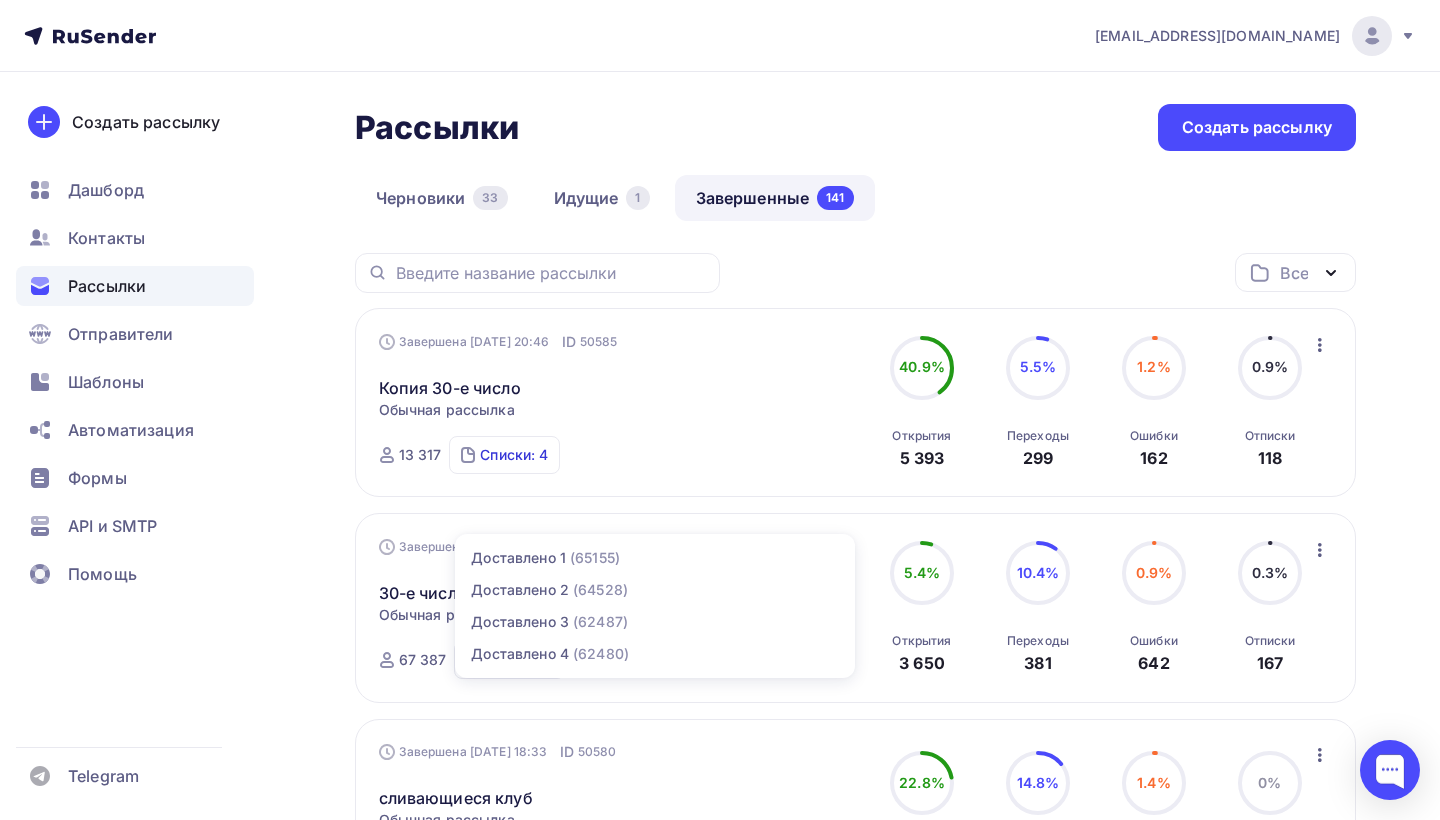 click on "Списки: 4" at bounding box center (514, 455) 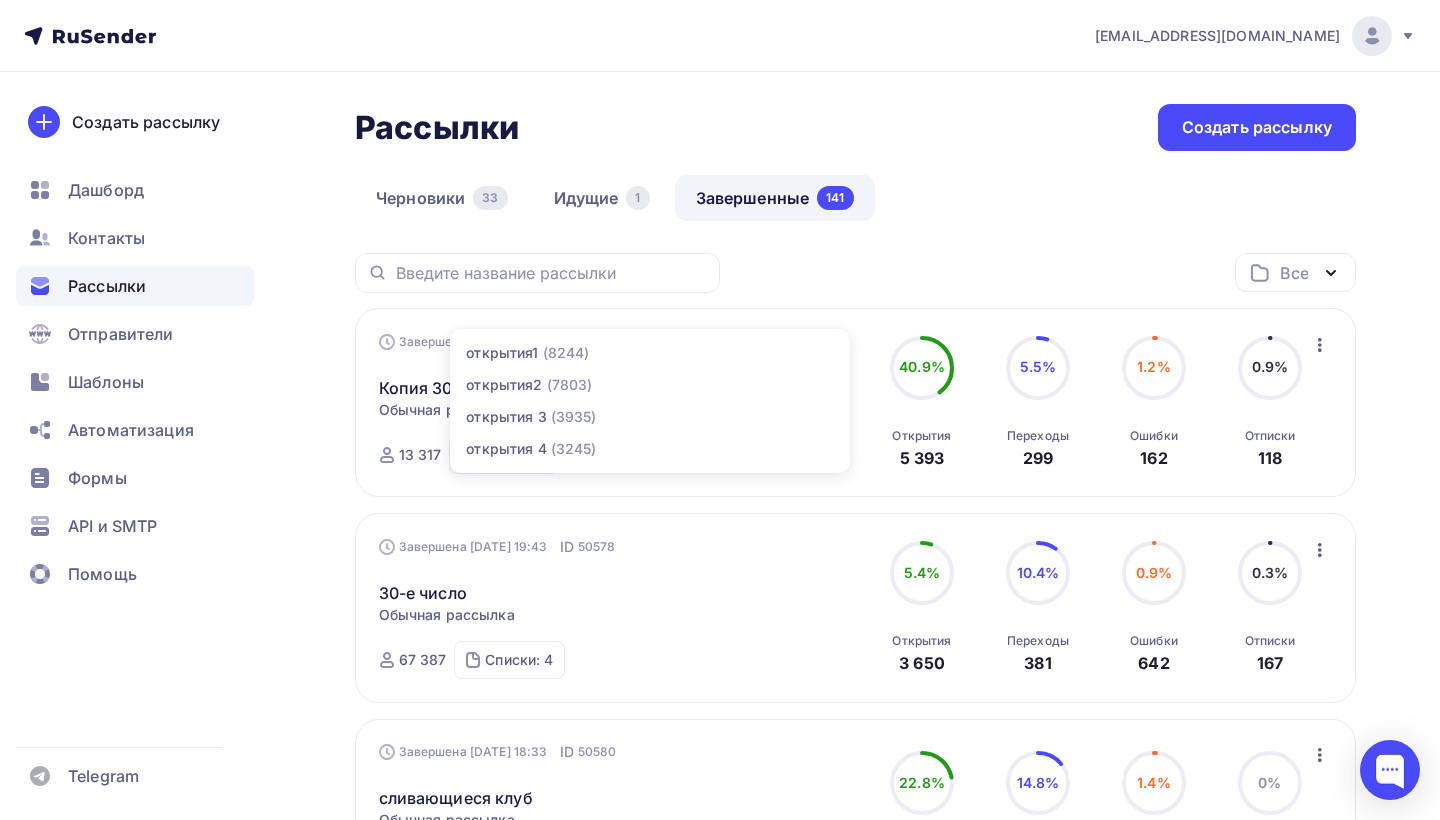 click on "Завершена
[DATE] 20:46
ID   50585             Копия 30-е число
Статистика
Обзор рассылки
Копировать в новую
Добавить в папку
Обычная рассылка
Завершена
[DATE] 20:46
ID   50585    Завершена
13 317
Списки: 4   открытия1   (8244) открытия2   (7803) открытия 3   (3935) открытия 4   (3245)   40.9%   40.9%
Открытия
5 393
5.5%   5.5%
Переходы
299
1.2%   1.2%
Ошибки
162
0.9%   0.9%
Отписки
118" at bounding box center [855, 402] 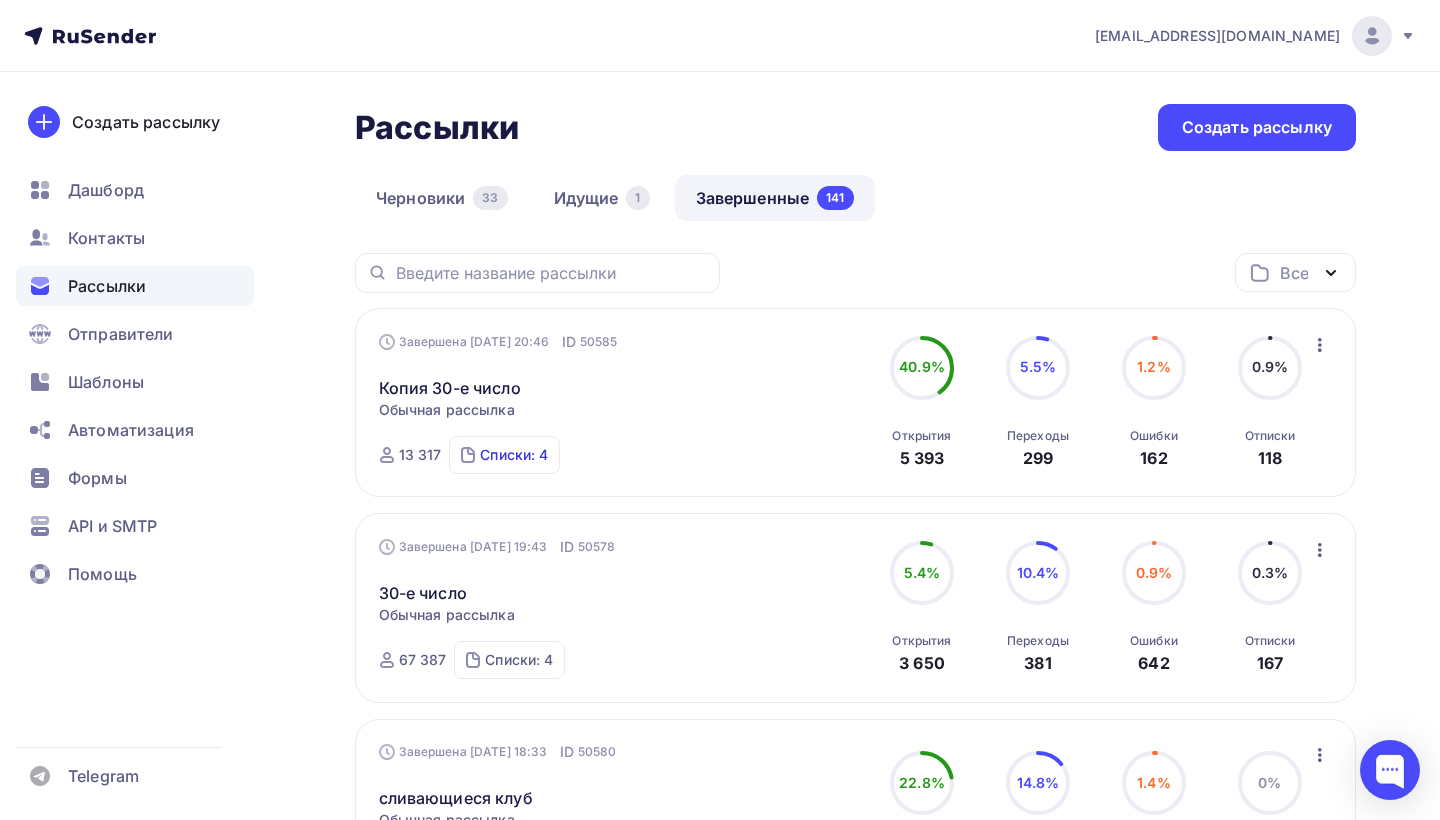 click on "Списки: 4" at bounding box center (514, 455) 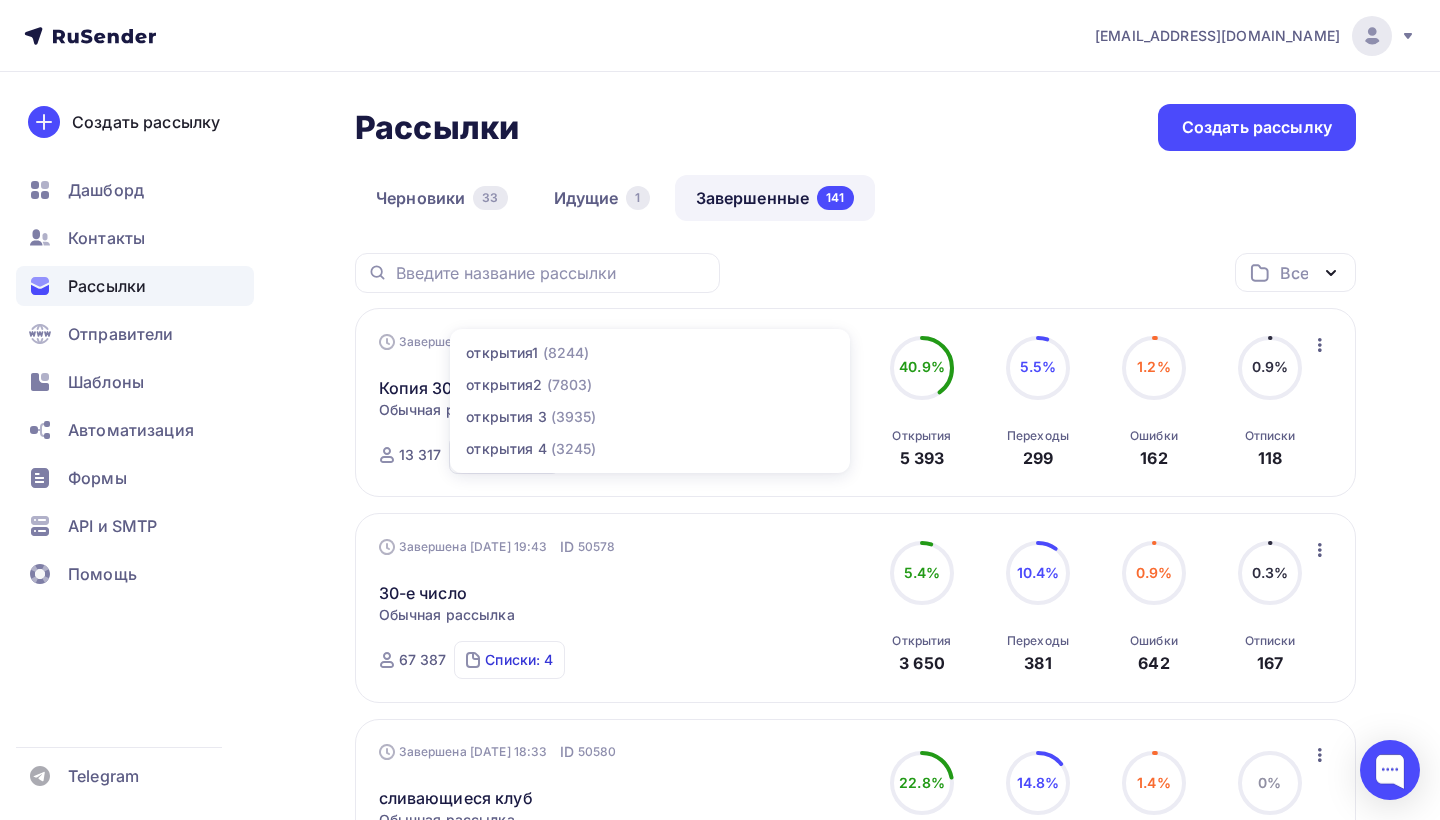 click on "Списки: 4" at bounding box center (519, 660) 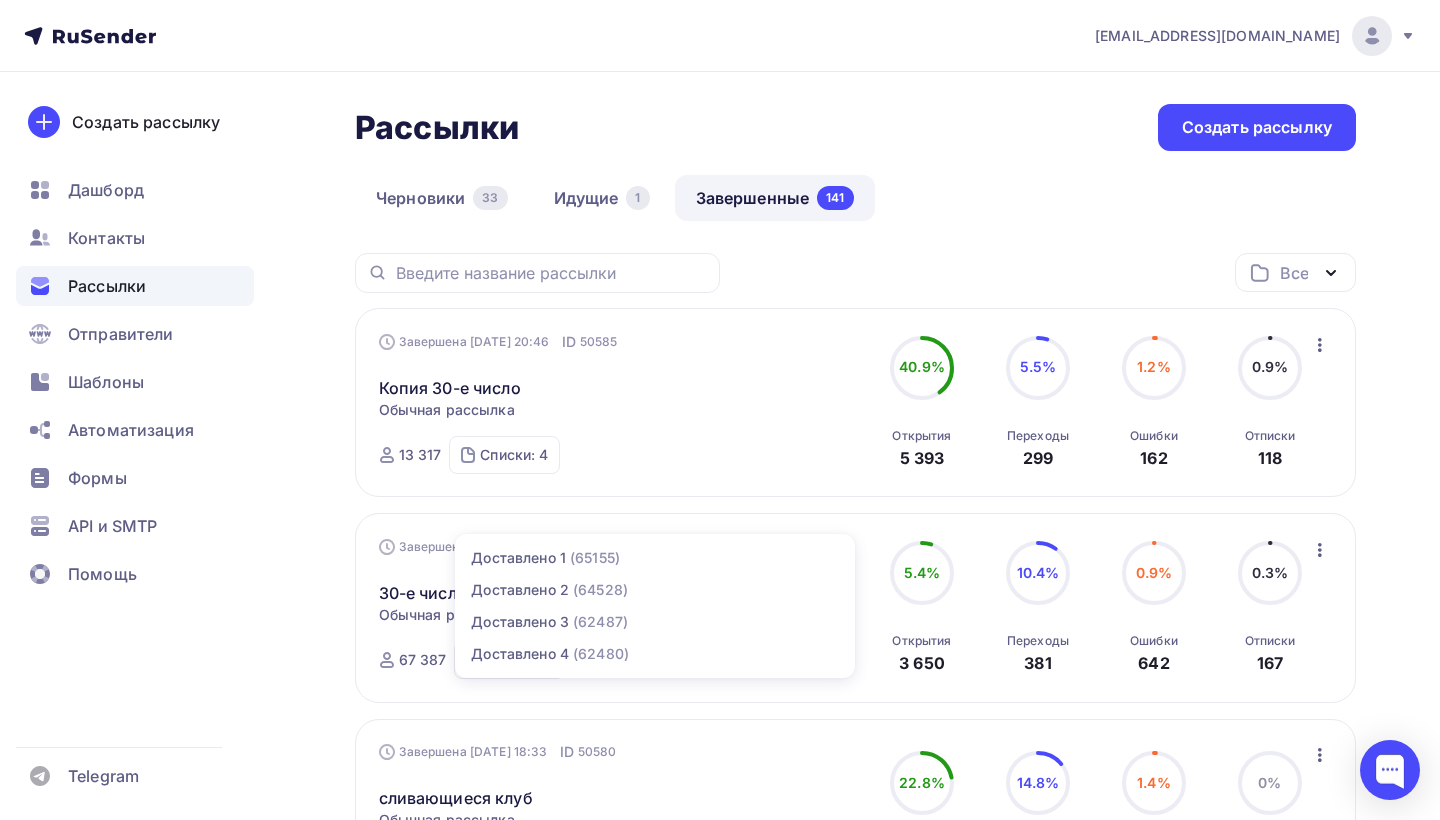 click on "Списки: 4   открытия1   (8244) открытия2   (7803) открытия 3   (3935) открытия 4   (3245)" at bounding box center [504, 455] 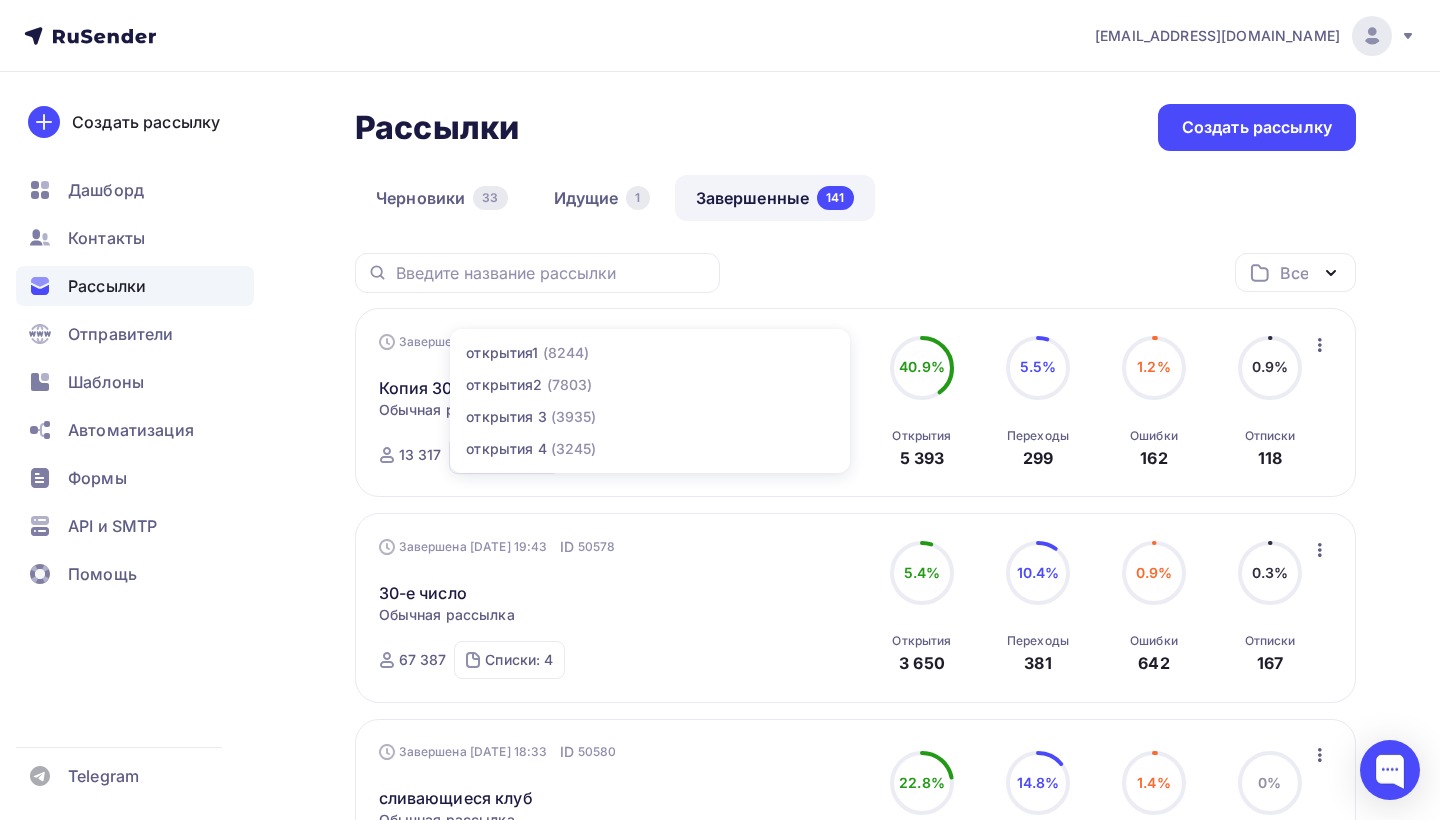 click on "Рассылки
Рассылки
Создать рассылку
[GEOGRAPHIC_DATA]
33
Идущие
1
Завершенные
141
Завершенные
141
Черновики
33
Идущие
1
Все
Все папки           Создать новую папку
Завершена
[DATE] 20:46
ID   50585             Копия 30-е число
Статистика
Обзор рассылки
Копировать в новую
Добавить в папку
ID   50585                     (8244)" at bounding box center (720, 1402) 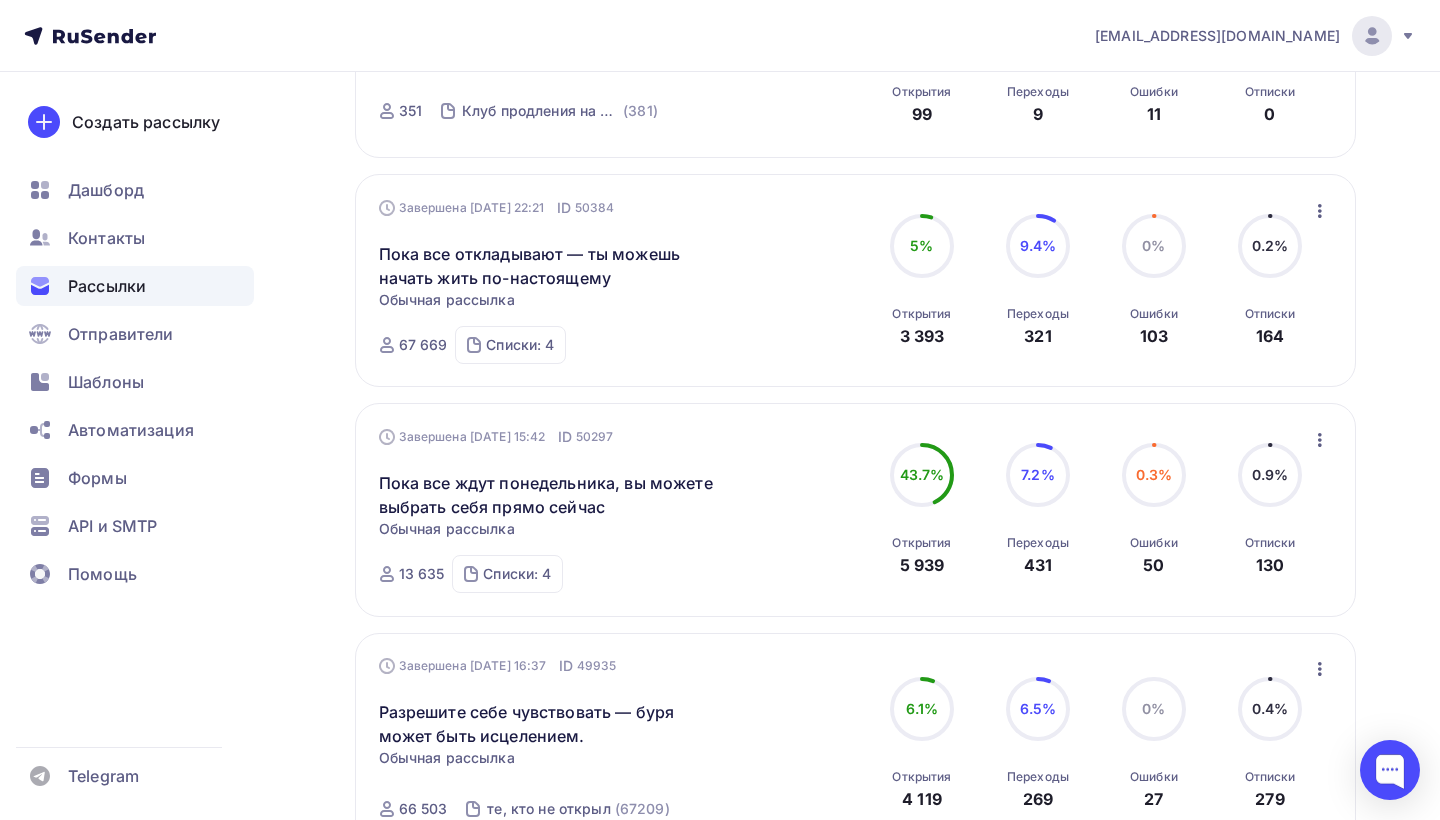 scroll, scrollTop: 952, scrollLeft: 0, axis: vertical 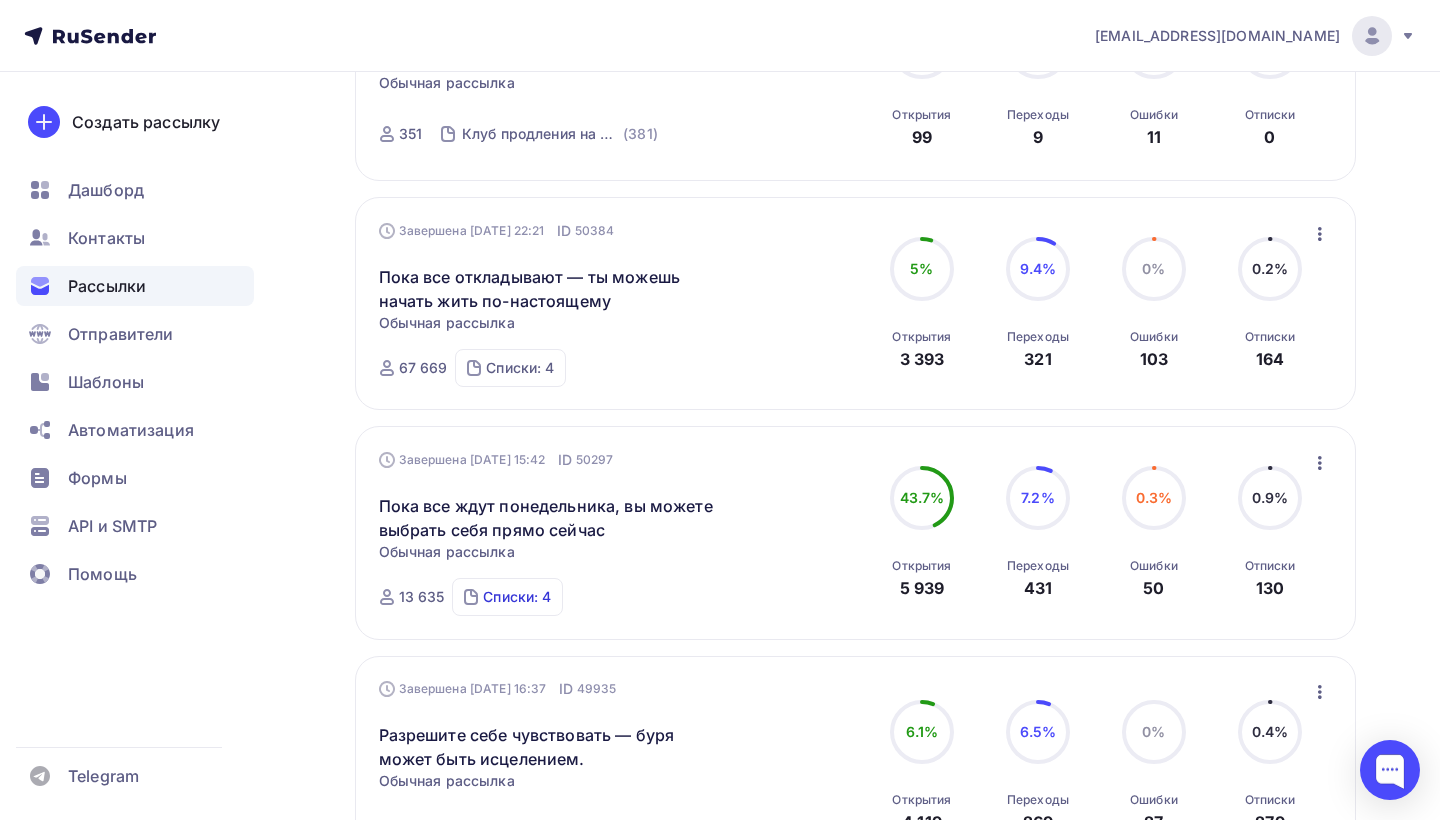 click on "Списки: 4" at bounding box center (517, 597) 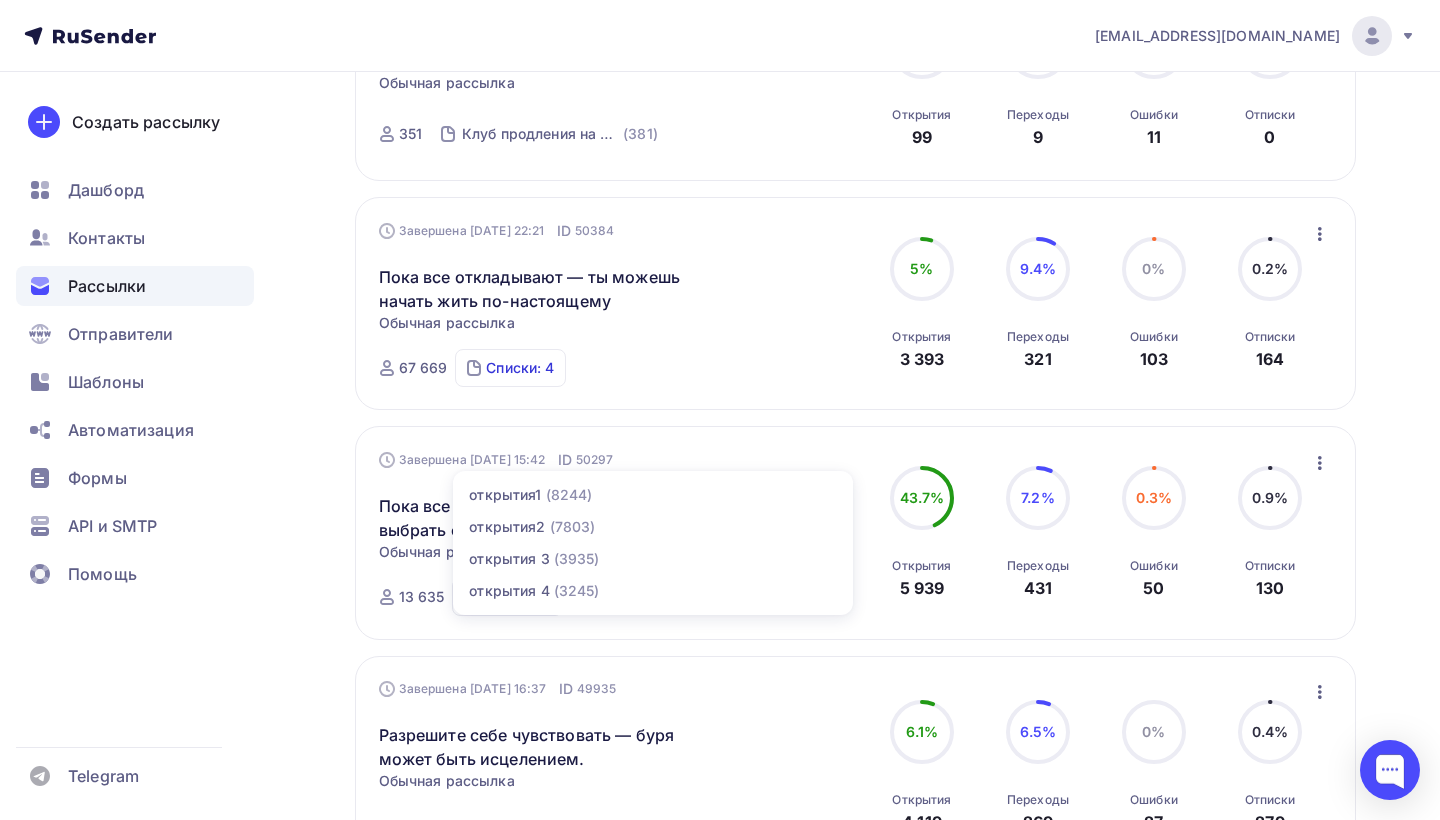 click on "Списки: 4" at bounding box center (520, 368) 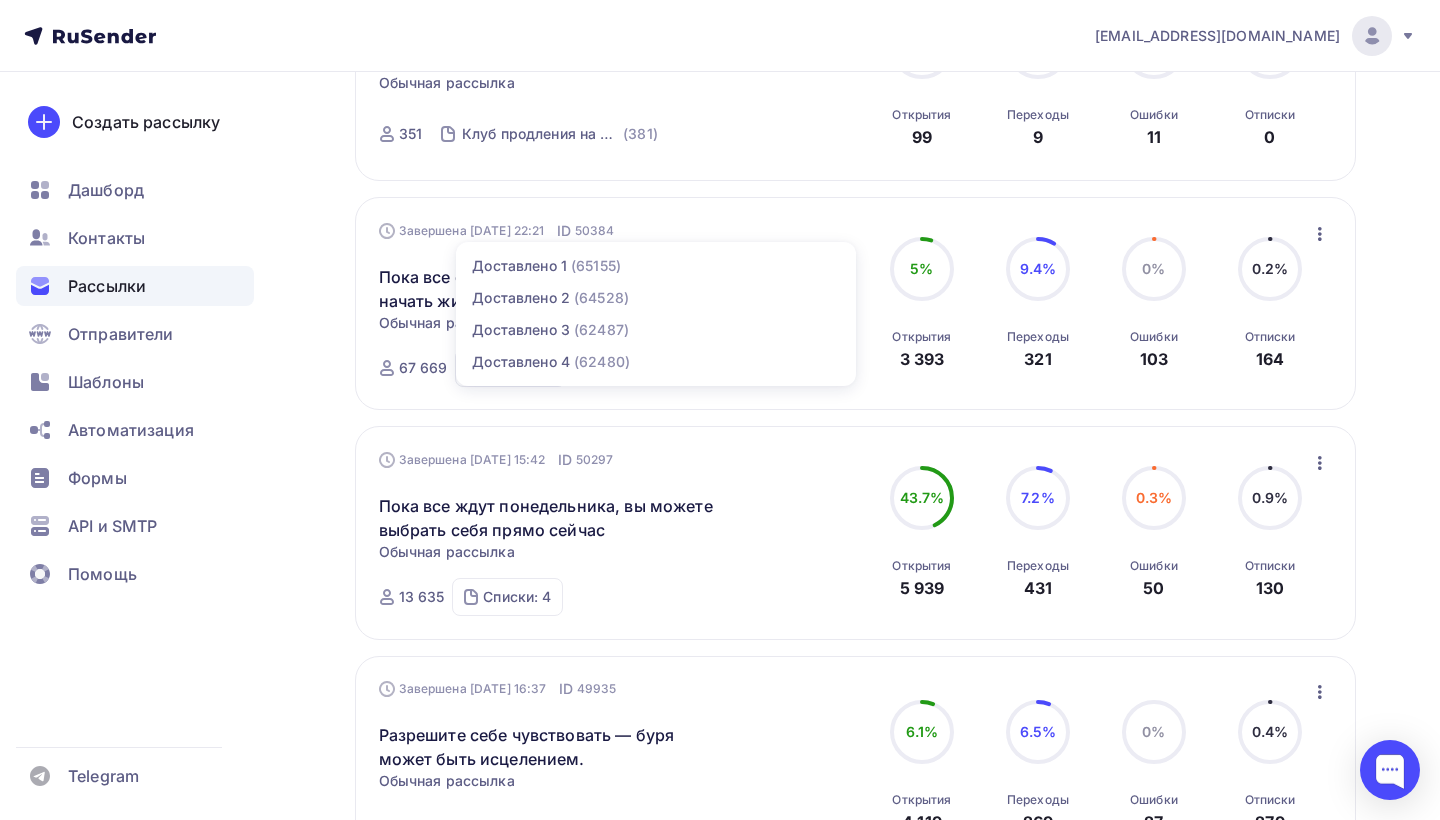 click on "Завершена
[DATE] 22:21
ID   50384             Пока все откладывают — ты можешь начать жить по-настоящему
Статистика
Обзор рассылки
Копировать в новую
Добавить в папку
Обычная рассылка
Завершена
[DATE] 22:21
ID   50384    Завершена
67 669
Списки: 4   Доставлено 1   (65155) Доставлено 2    (64528) Доставлено 3    (62487) Доставлено 4    (62480)   5%   5%
Открытия
3 393
9.4%   9.4%
Переходы
321
0%   0%
[DEMOGRAPHIC_DATA]
0.2%   0.2%" at bounding box center [855, 303] 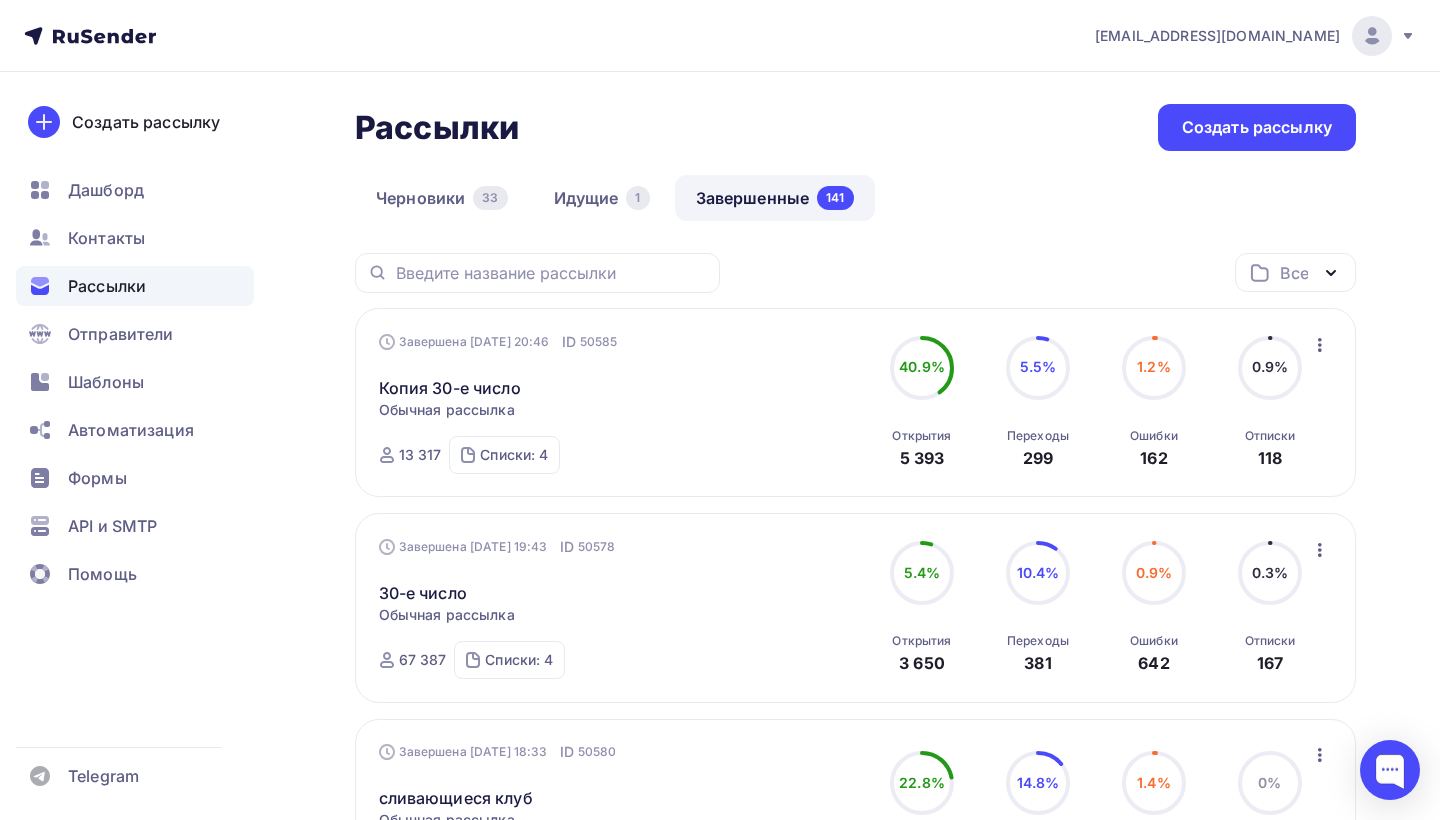 scroll, scrollTop: 0, scrollLeft: 0, axis: both 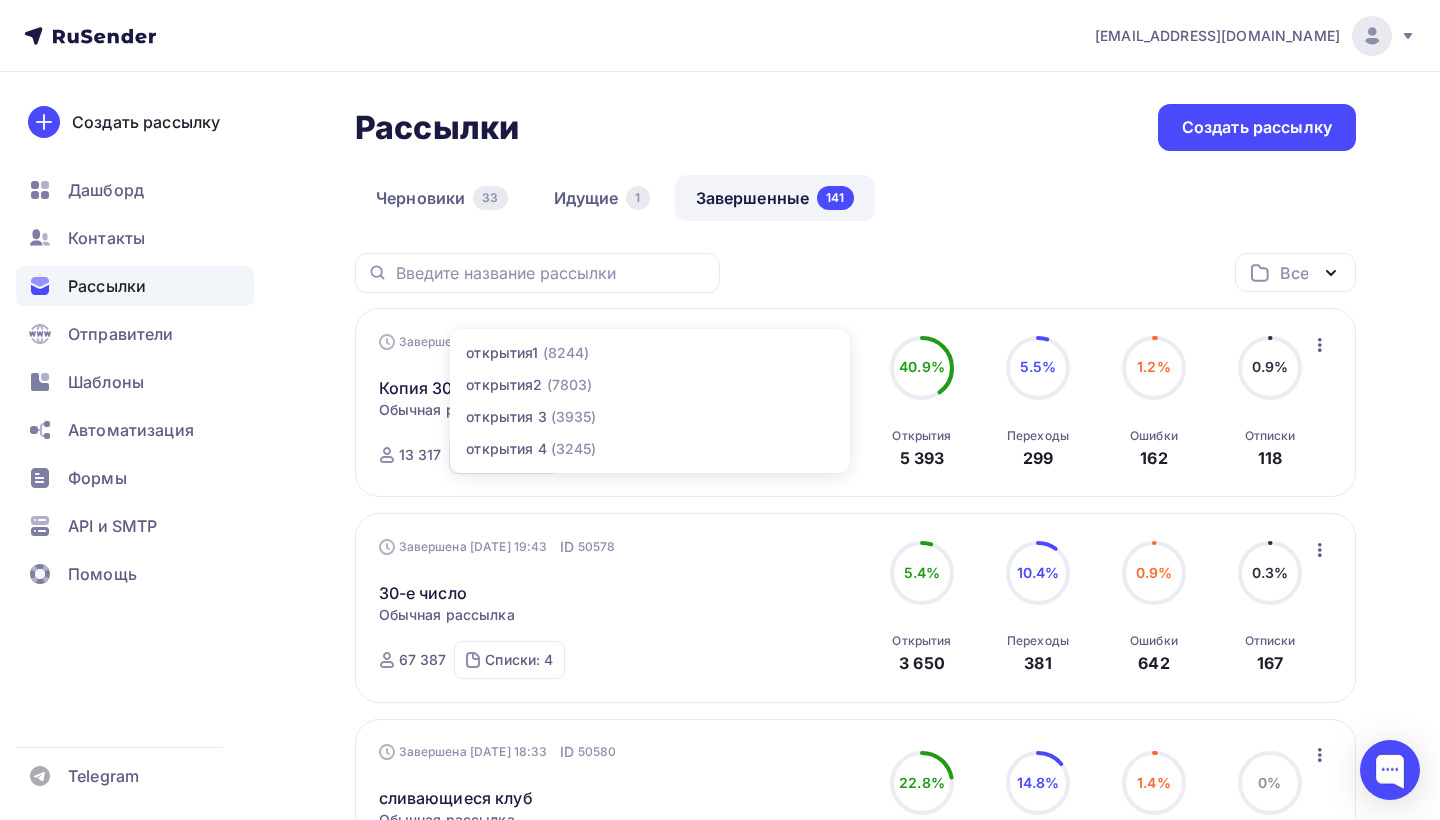 click on "Завершена
[DATE] 20:46
ID   50585             Копия 30-е число
Статистика
Обзор рассылки
Копировать в новую
Добавить в папку
Обычная рассылка
Завершена
[DATE] 20:46
ID   50585    Завершена
13 317
Списки: 4   открытия1   (8244) открытия2   (7803) открытия 3   (3935) открытия 4   (3245)" at bounding box center (607, 403) 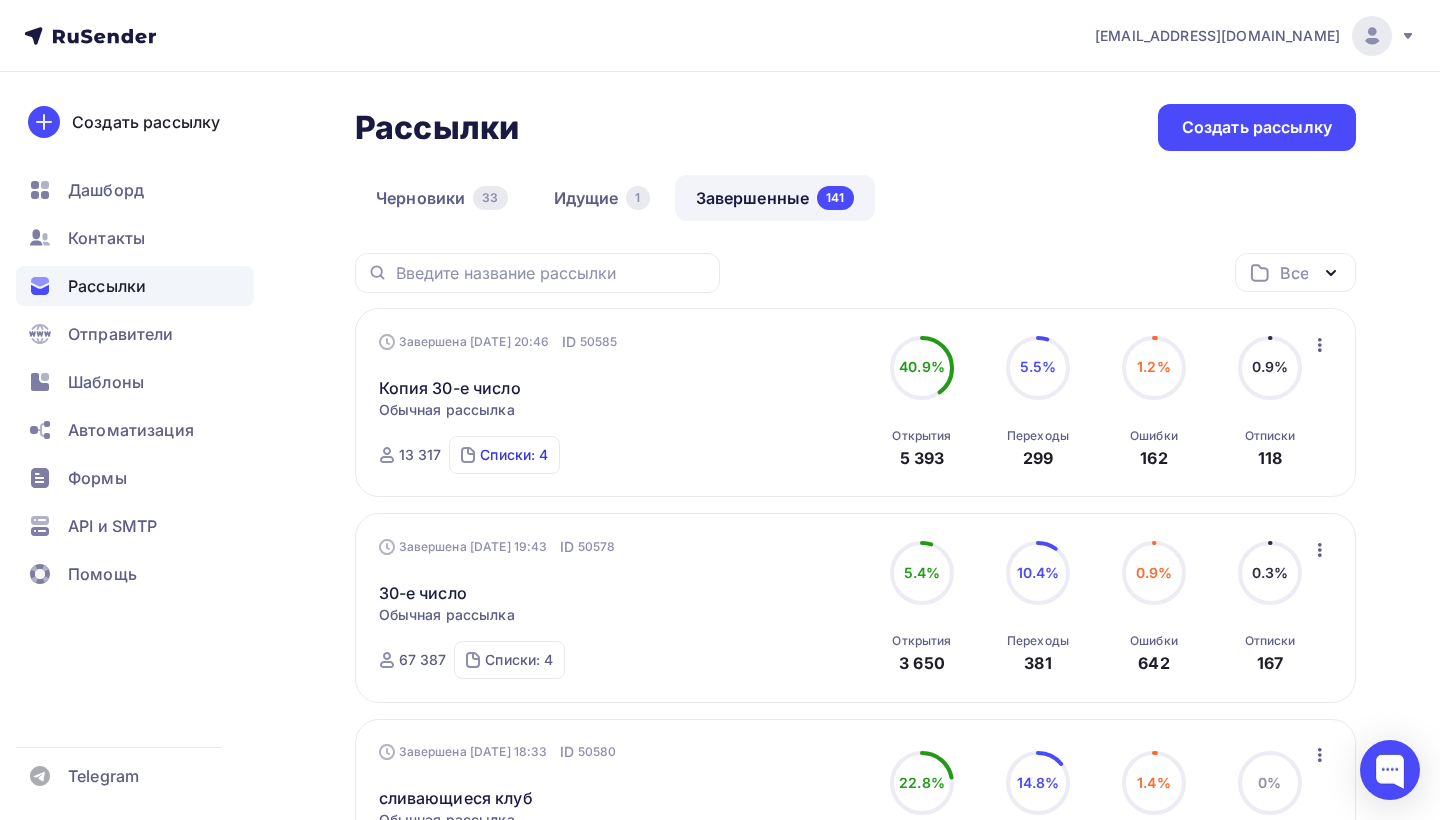 click on "Списки: 4" at bounding box center [514, 455] 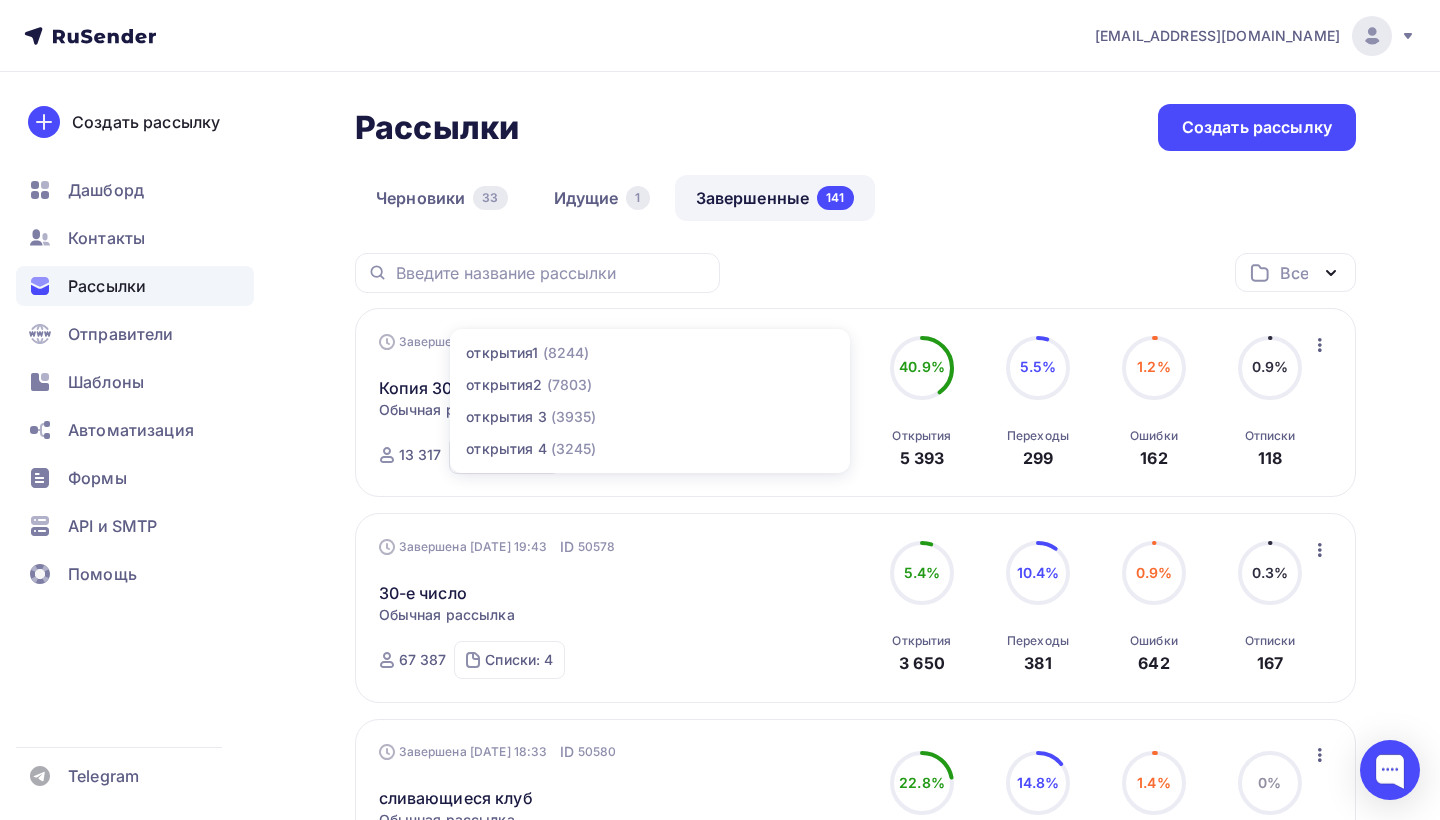 click on "13 317
Списки: 4   открытия1   (8244) открытия2   (7803) открытия 3   (3935) открытия 4   (3245)" at bounding box center (469, 455) 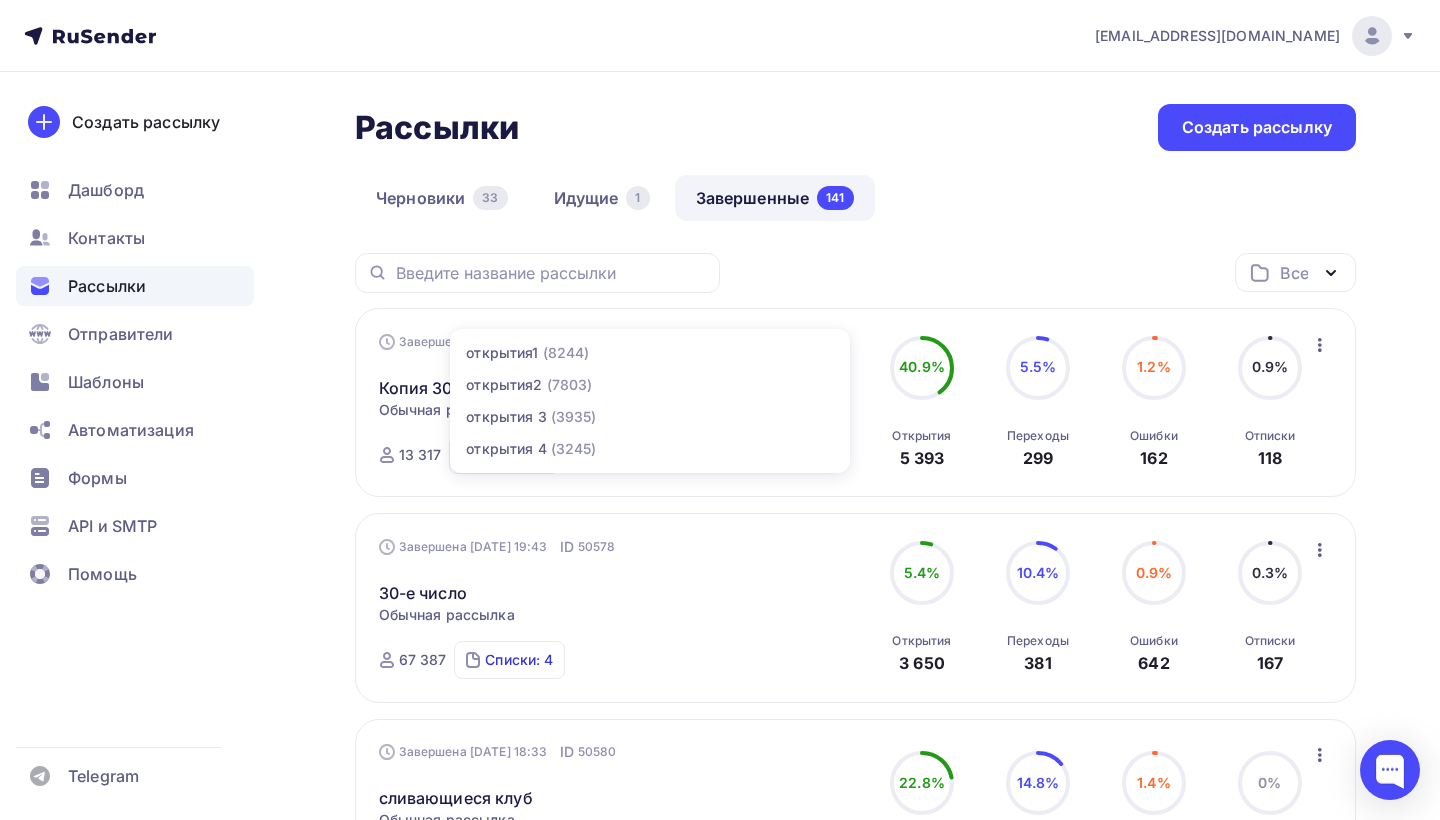 click on "Списки: 4" at bounding box center (519, 660) 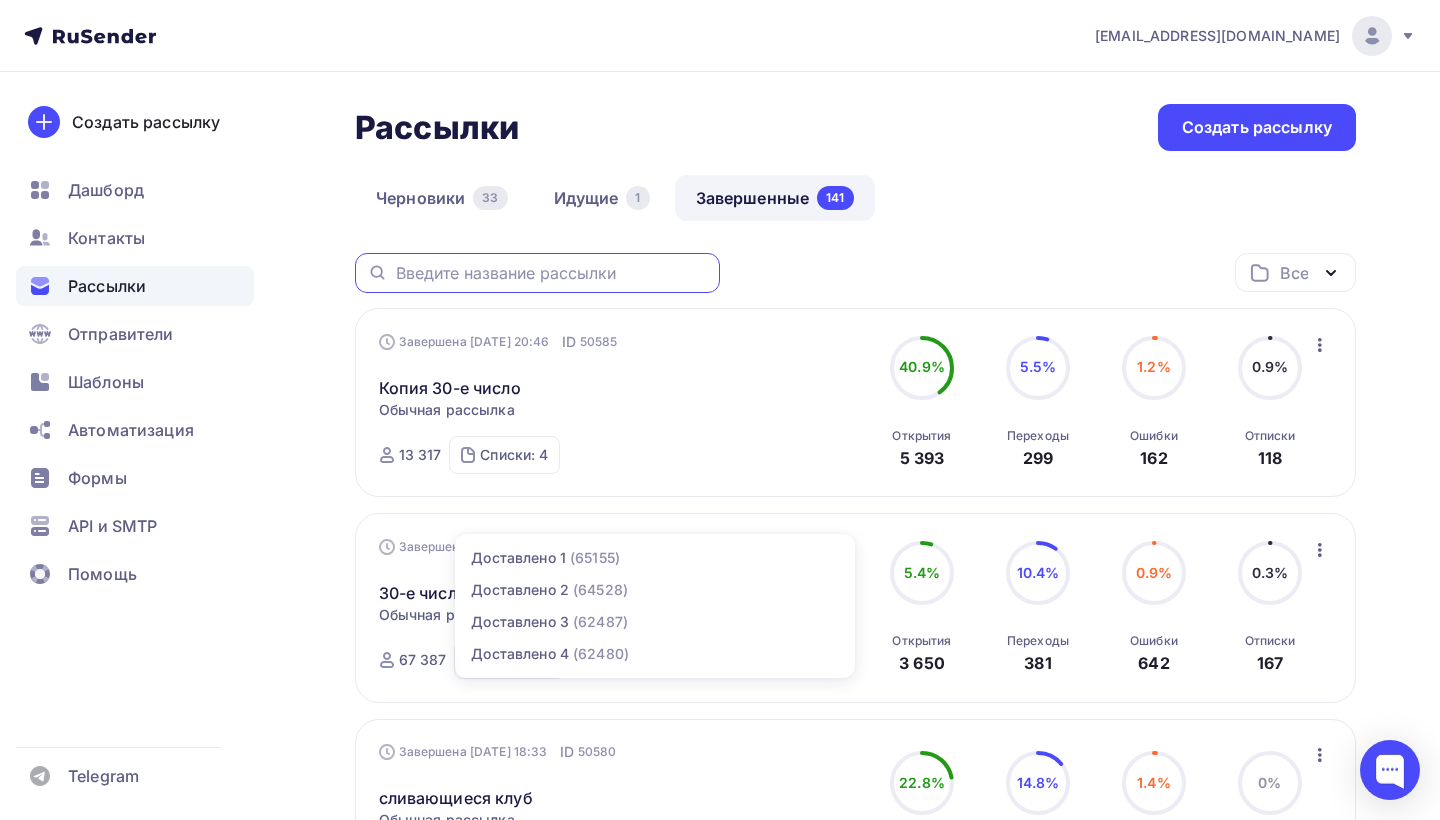 click at bounding box center [552, 273] 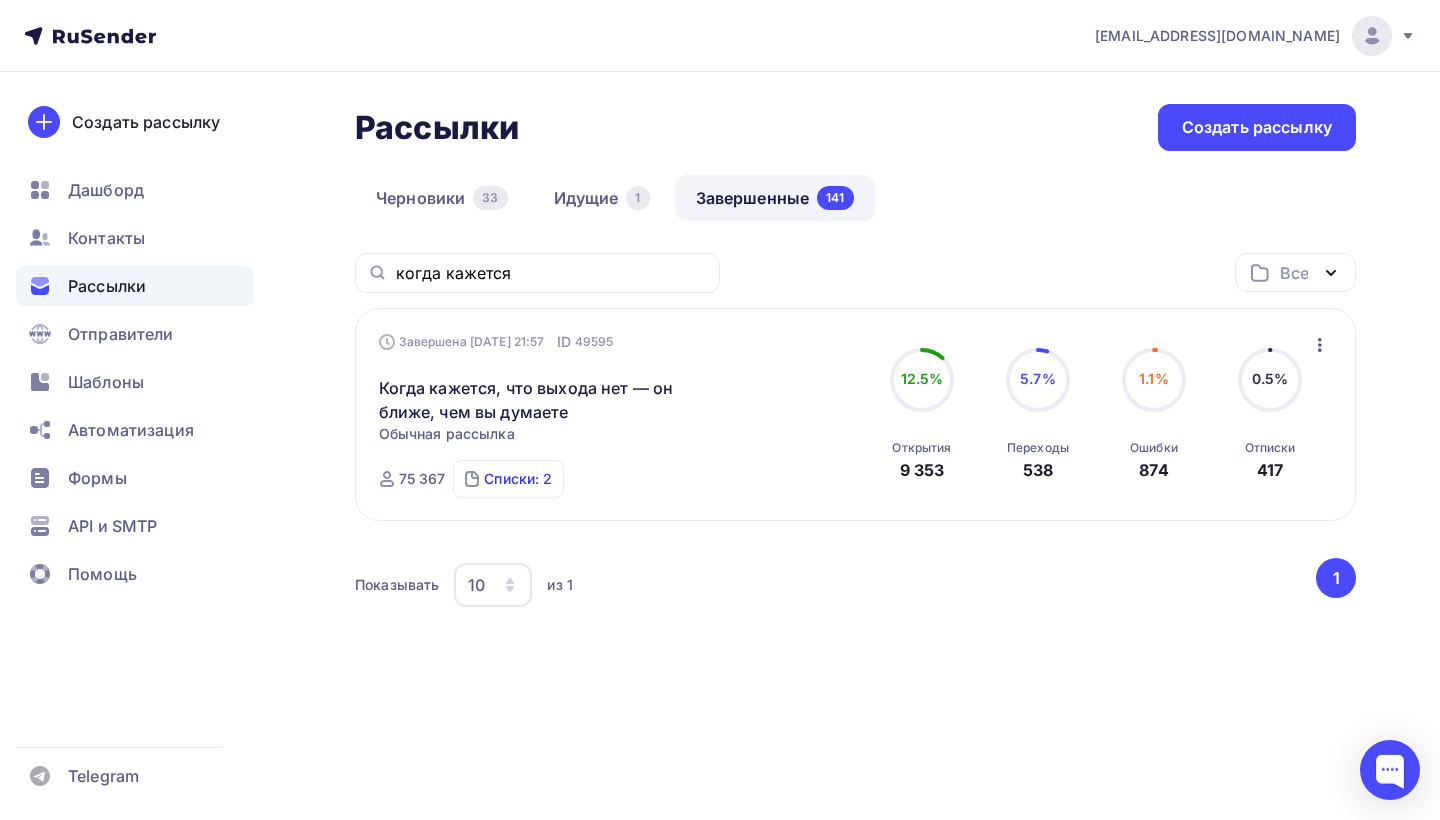 click on "Списки: 2" at bounding box center [518, 479] 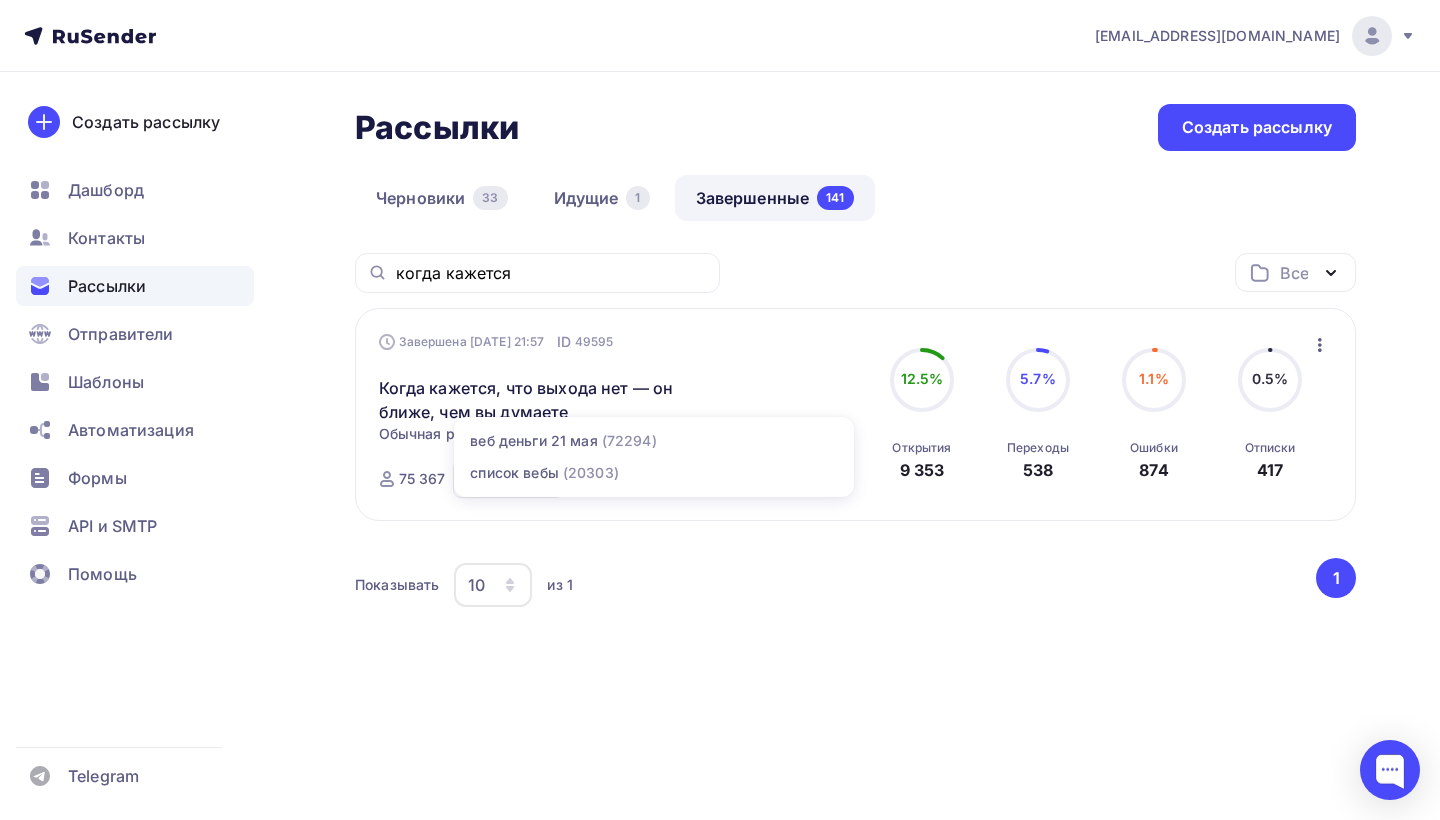 click on "когда кажется" at bounding box center [537, 273] 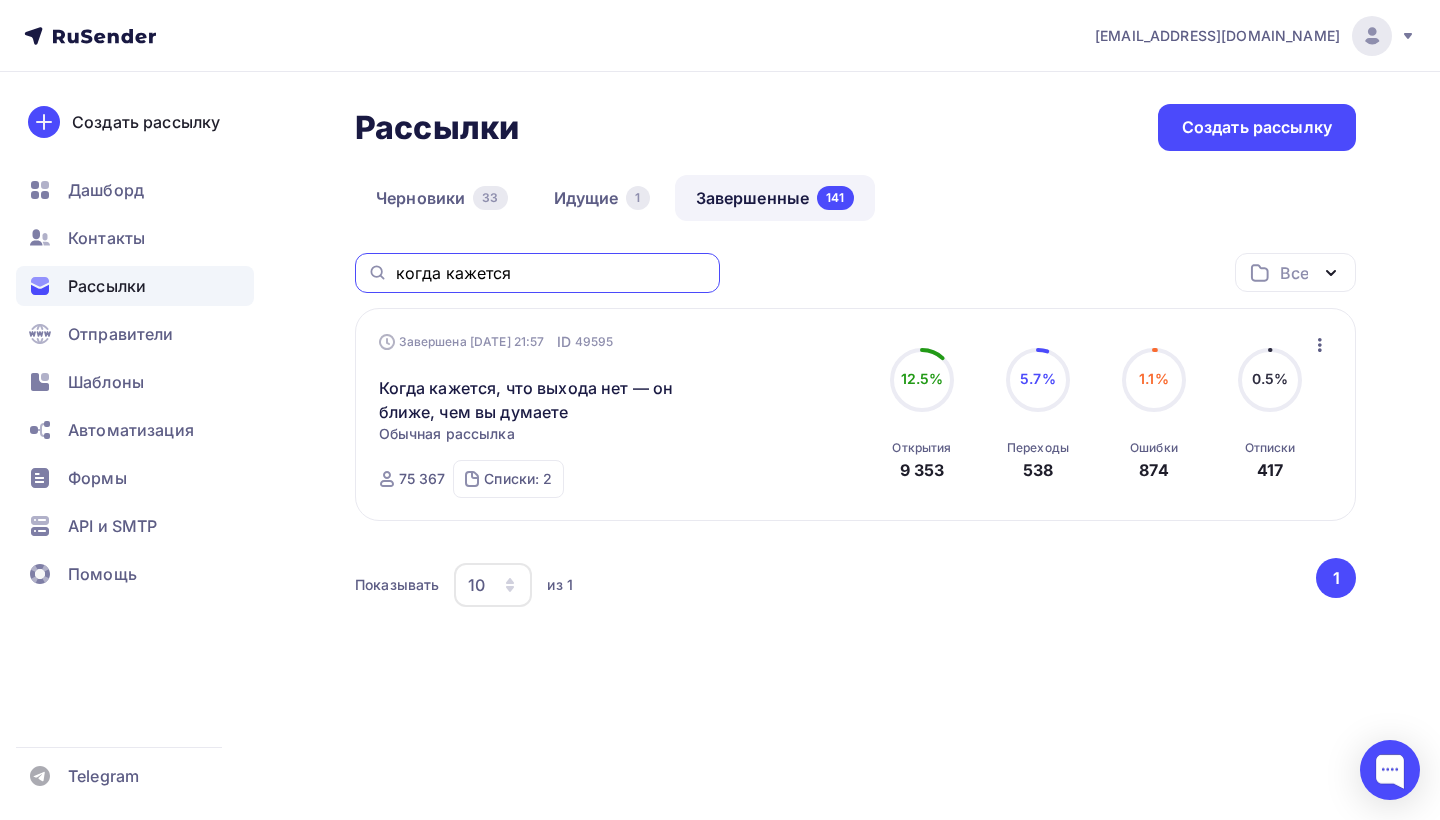 click on "когда кажется" at bounding box center [552, 273] 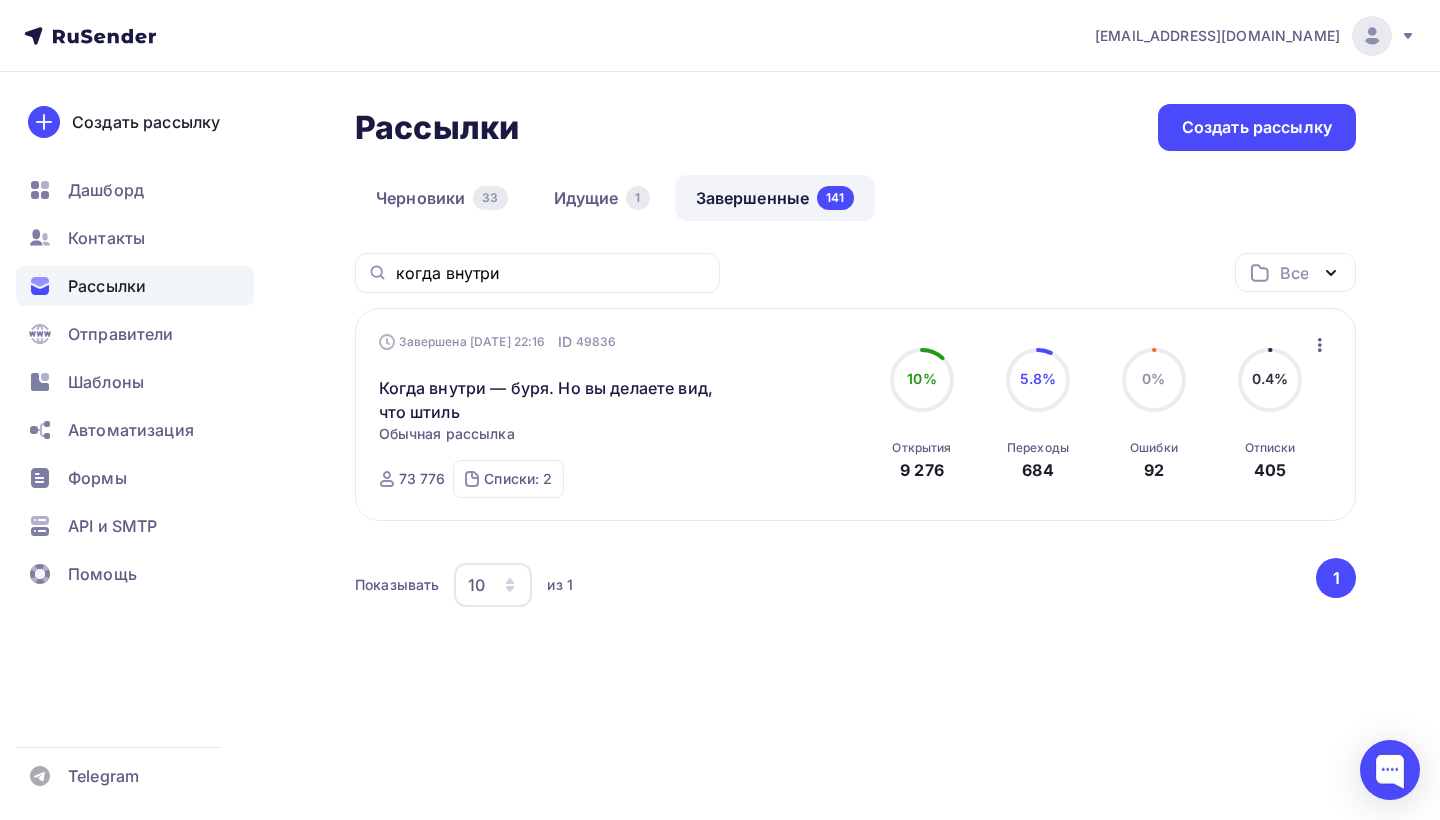 click on "Списки: 2   веб деньги 21 мая   (72294) список вебы   (20303)" at bounding box center (508, 479) 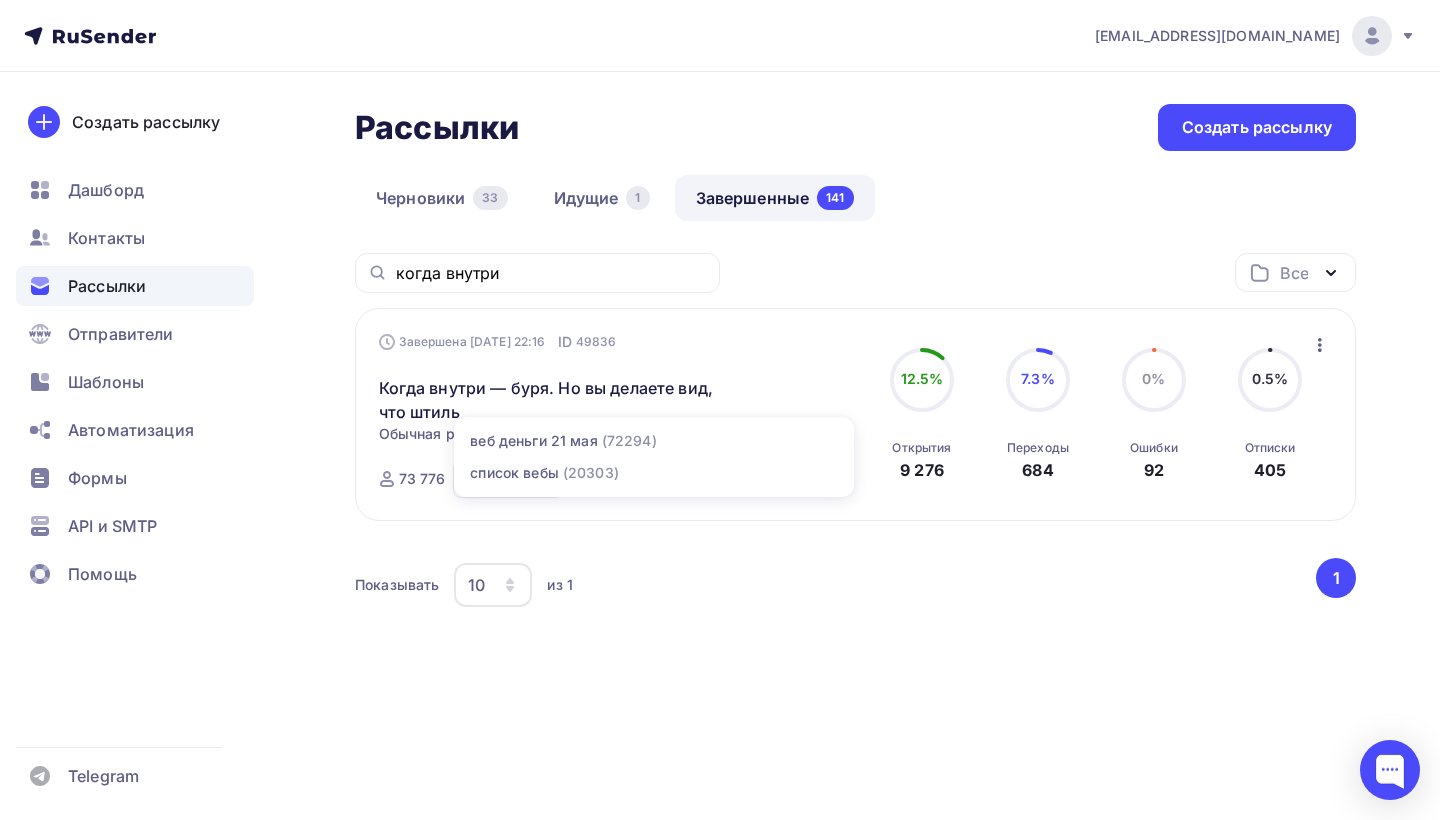click on "веб деньги 21 мая   (72294) список вебы   (20303)" at bounding box center (654, 457) 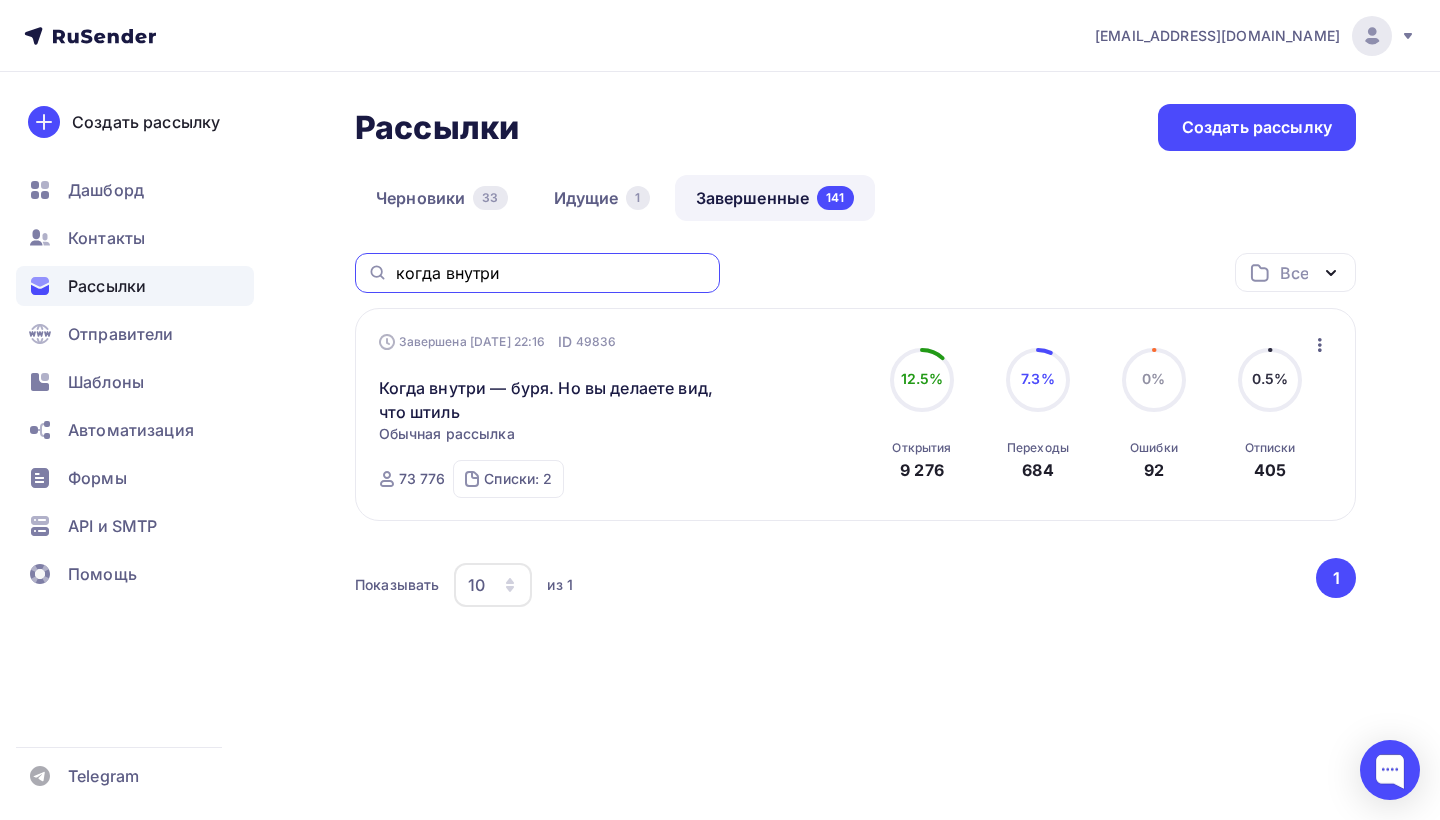 click on "когда внутри" at bounding box center (552, 273) 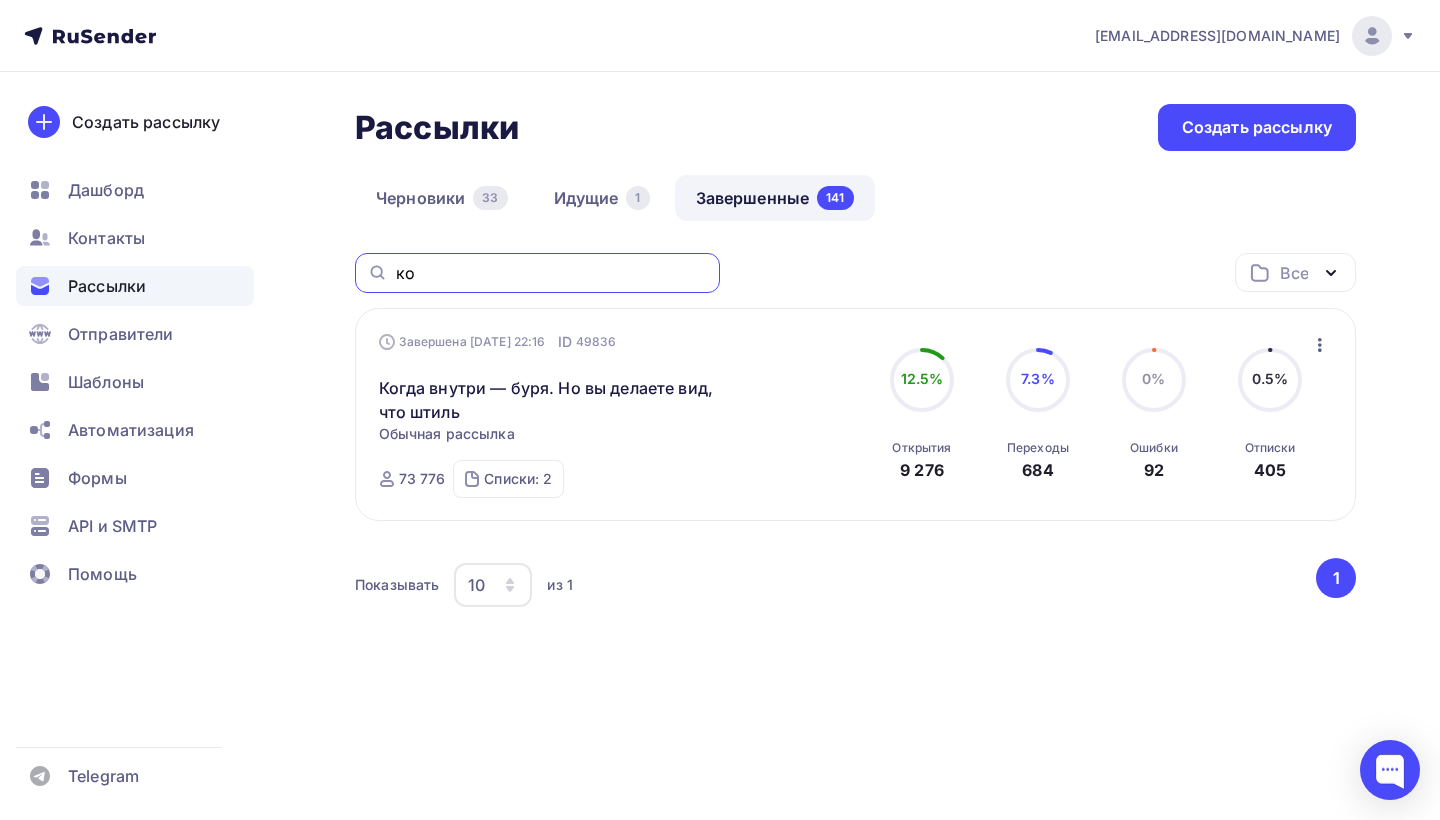 type on "к" 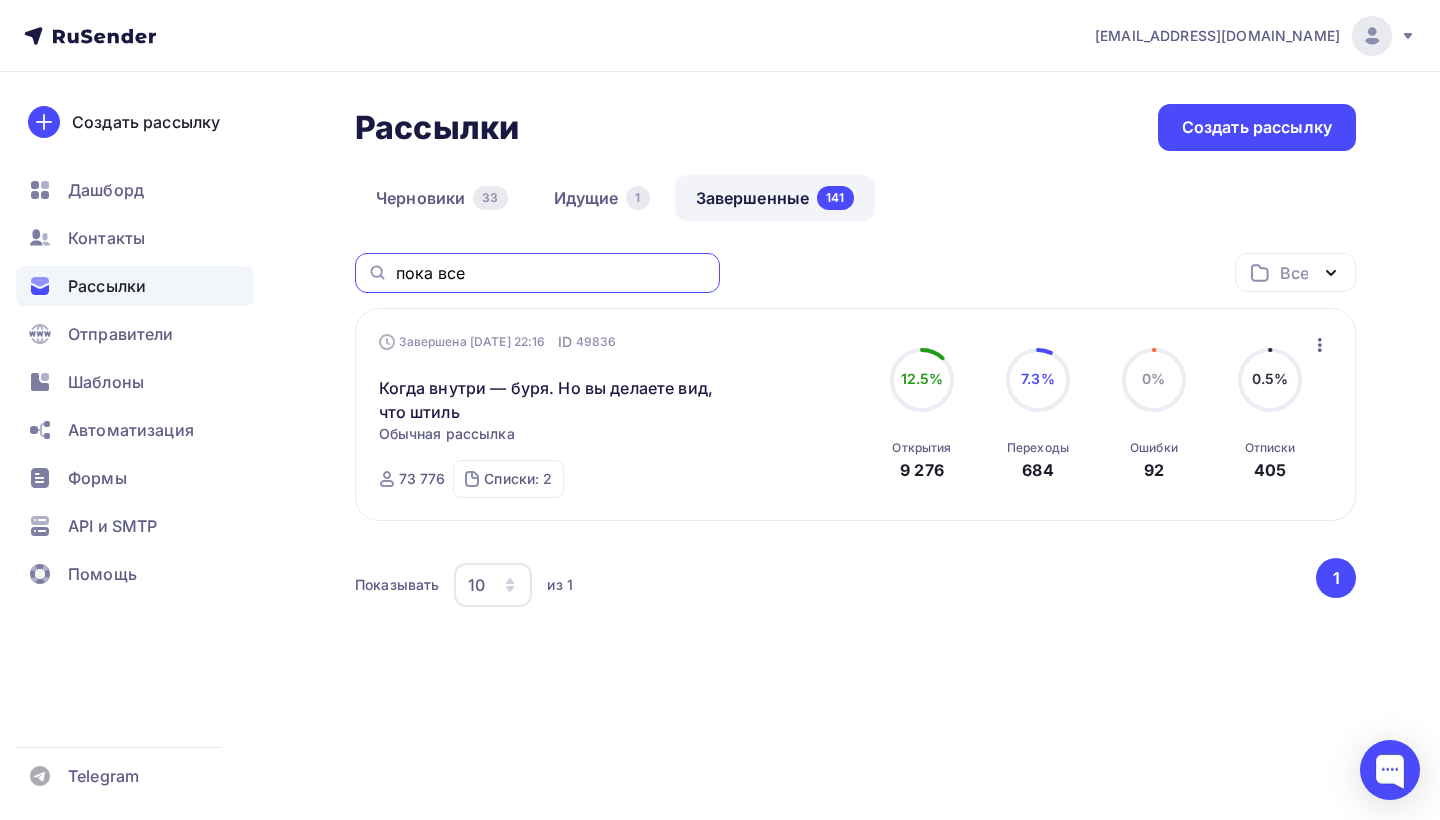 type on "пока все" 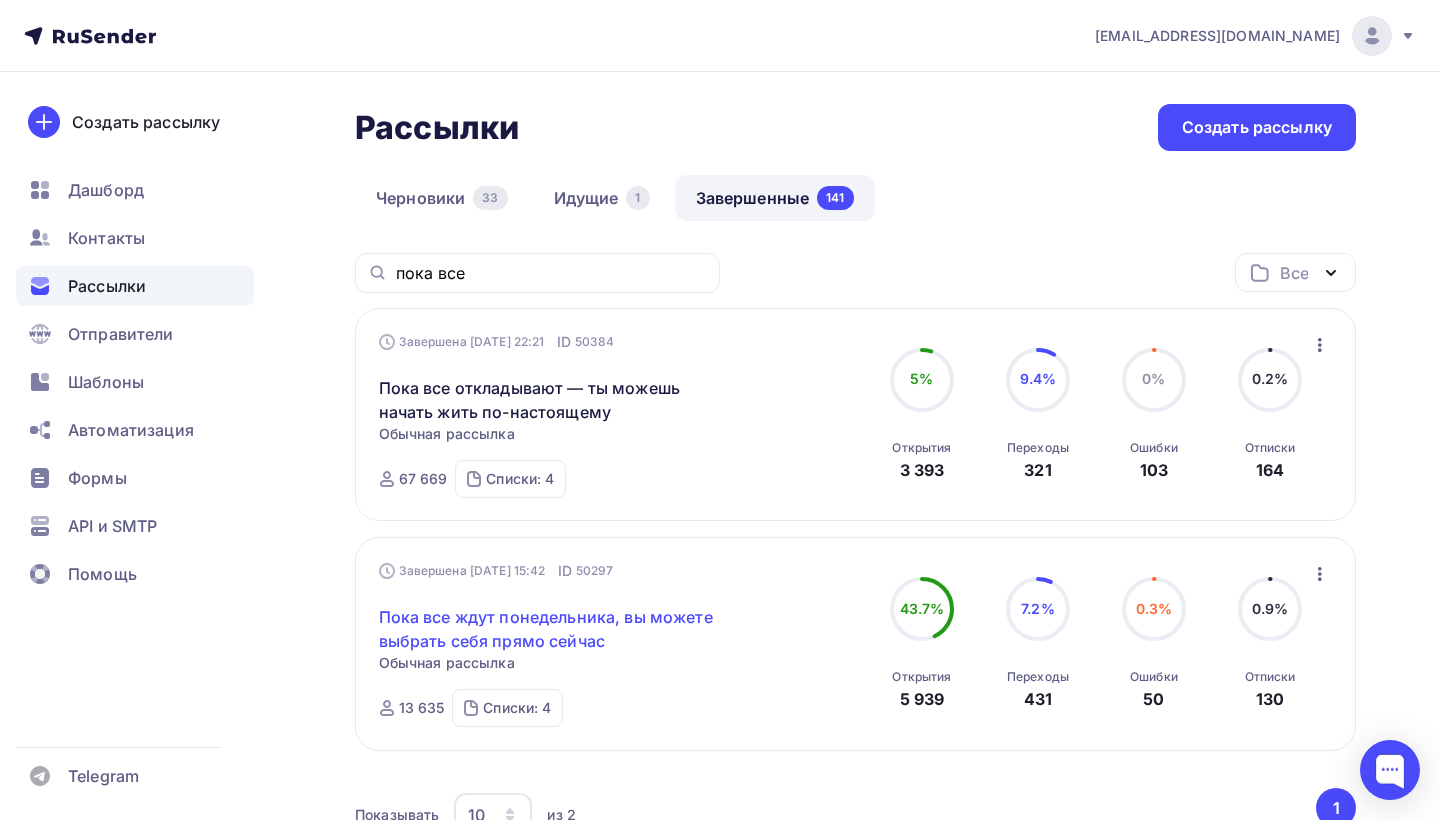 click on "Пока все ждут понедельника, вы можете выбрать себя прямо сейчас" at bounding box center [550, 629] 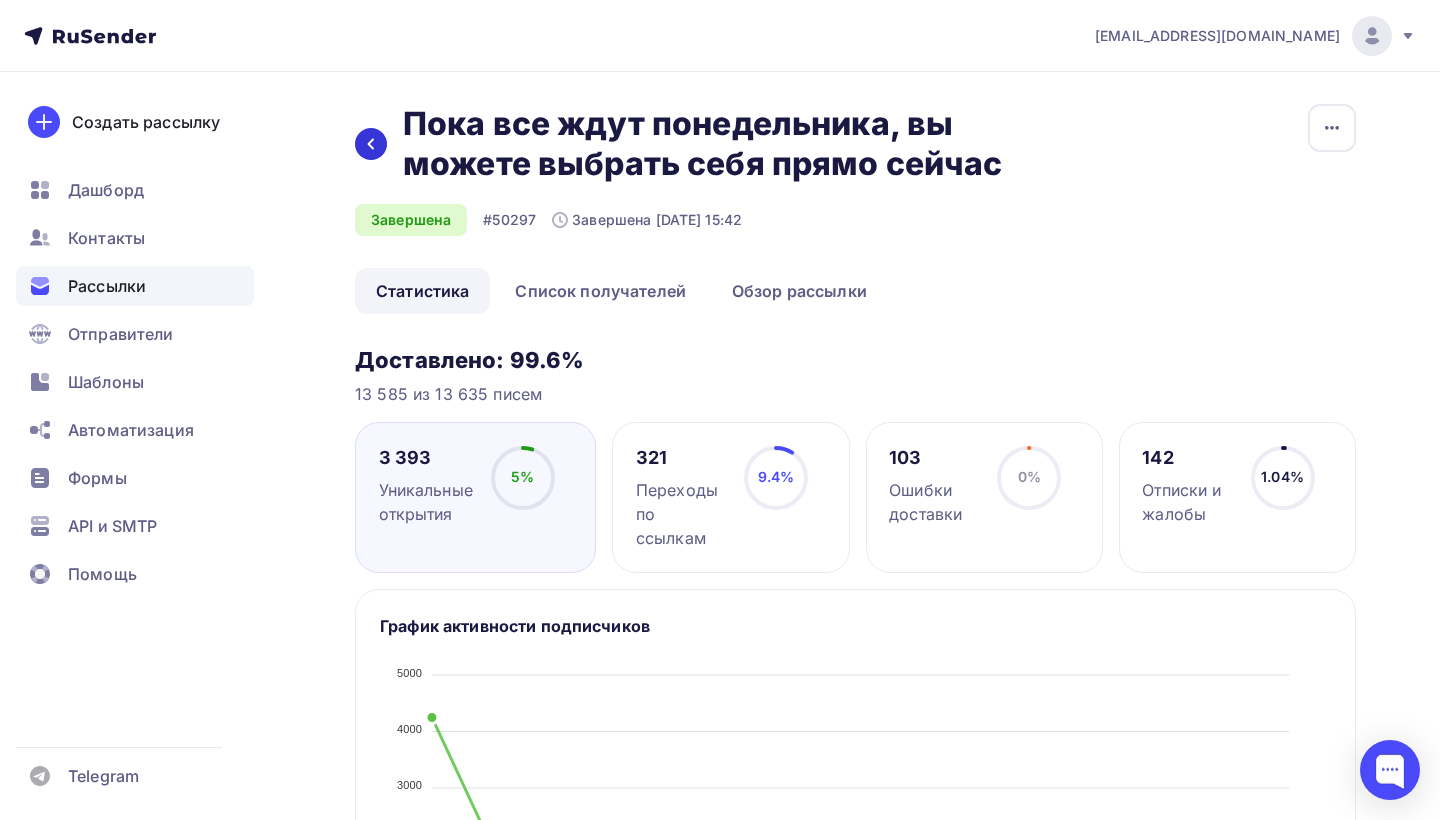 click 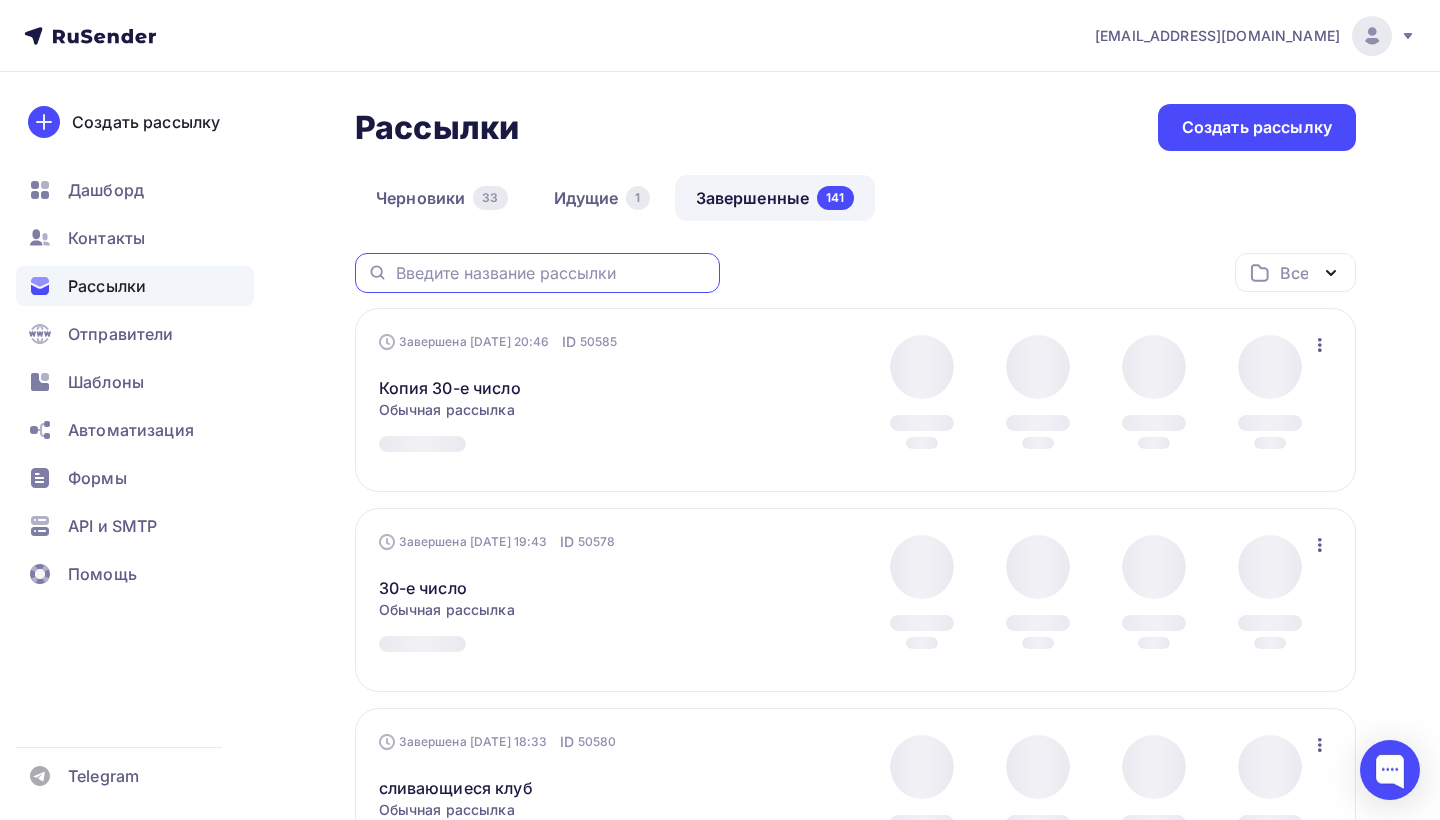 click at bounding box center [552, 273] 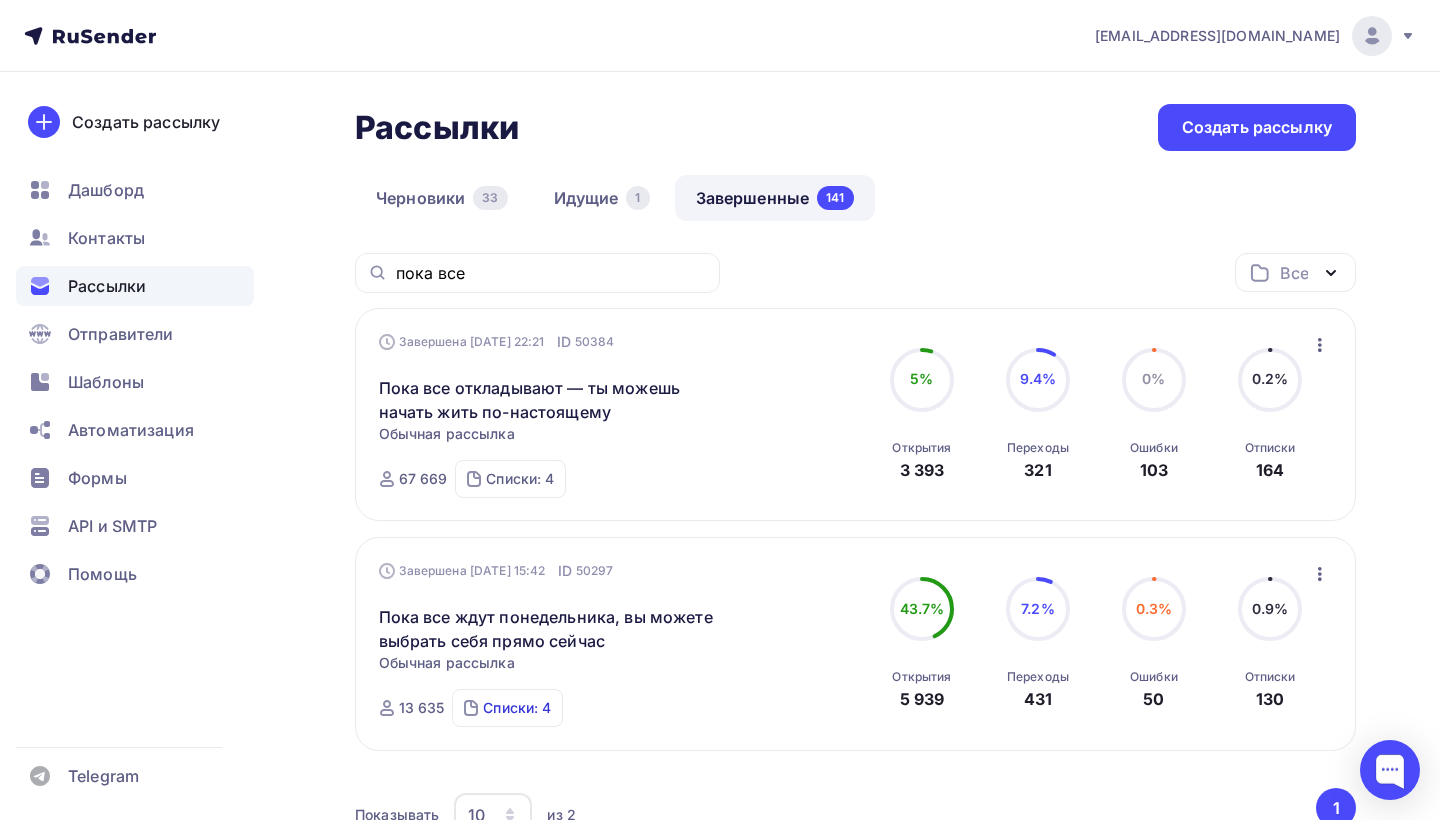 click on "Списки: 4" at bounding box center [517, 708] 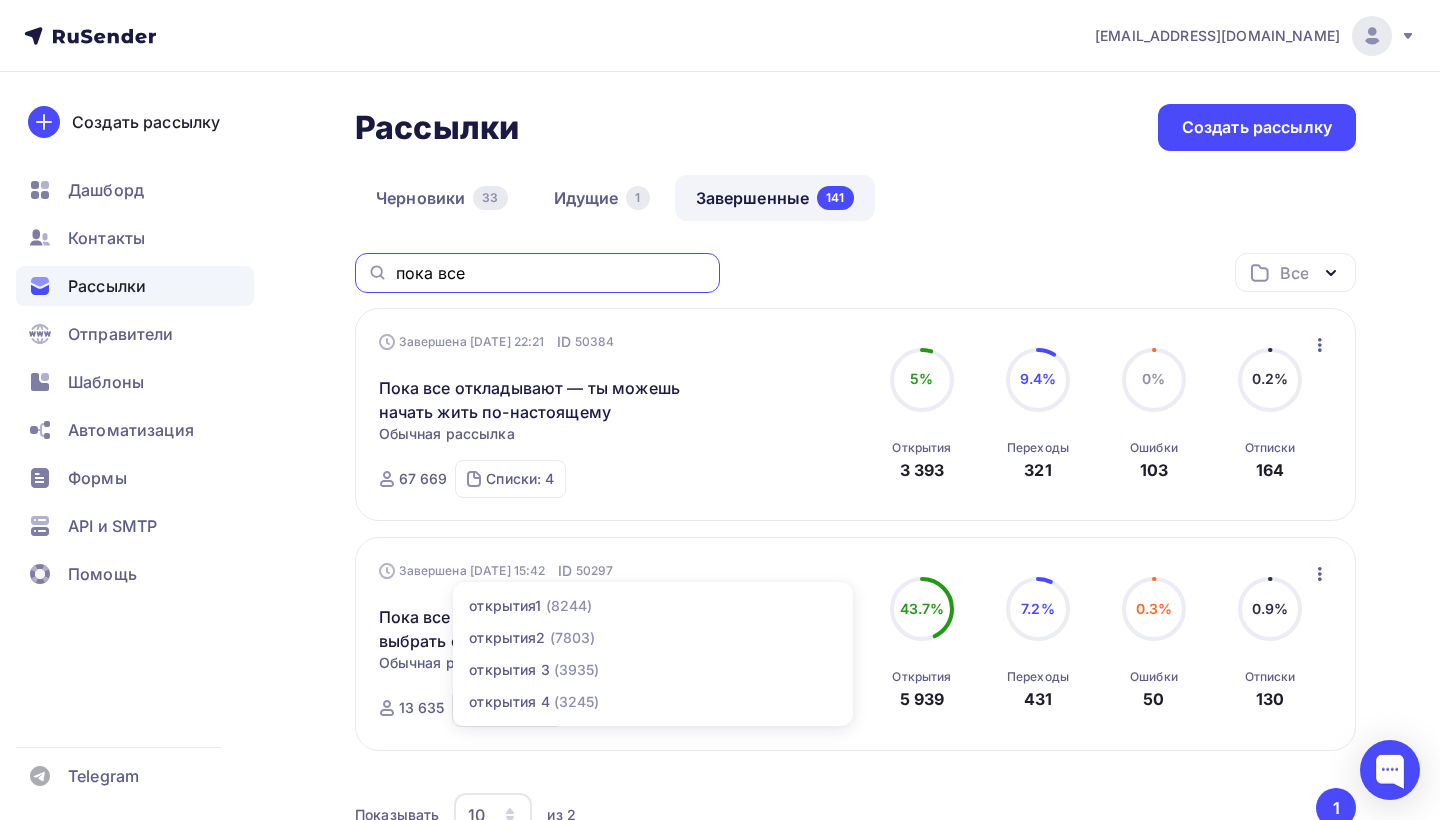 click on "пока все" at bounding box center (552, 273) 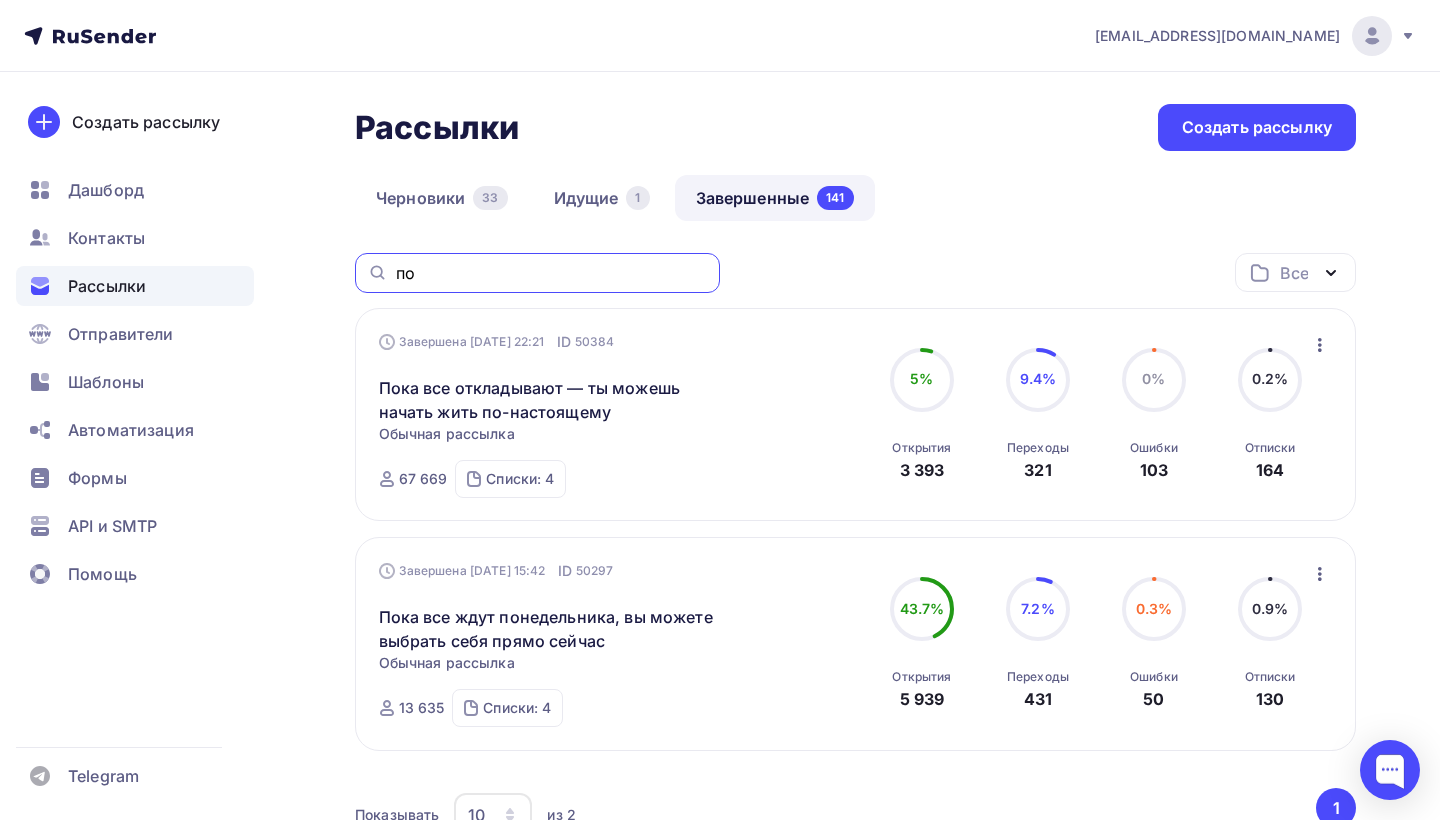 type on "п" 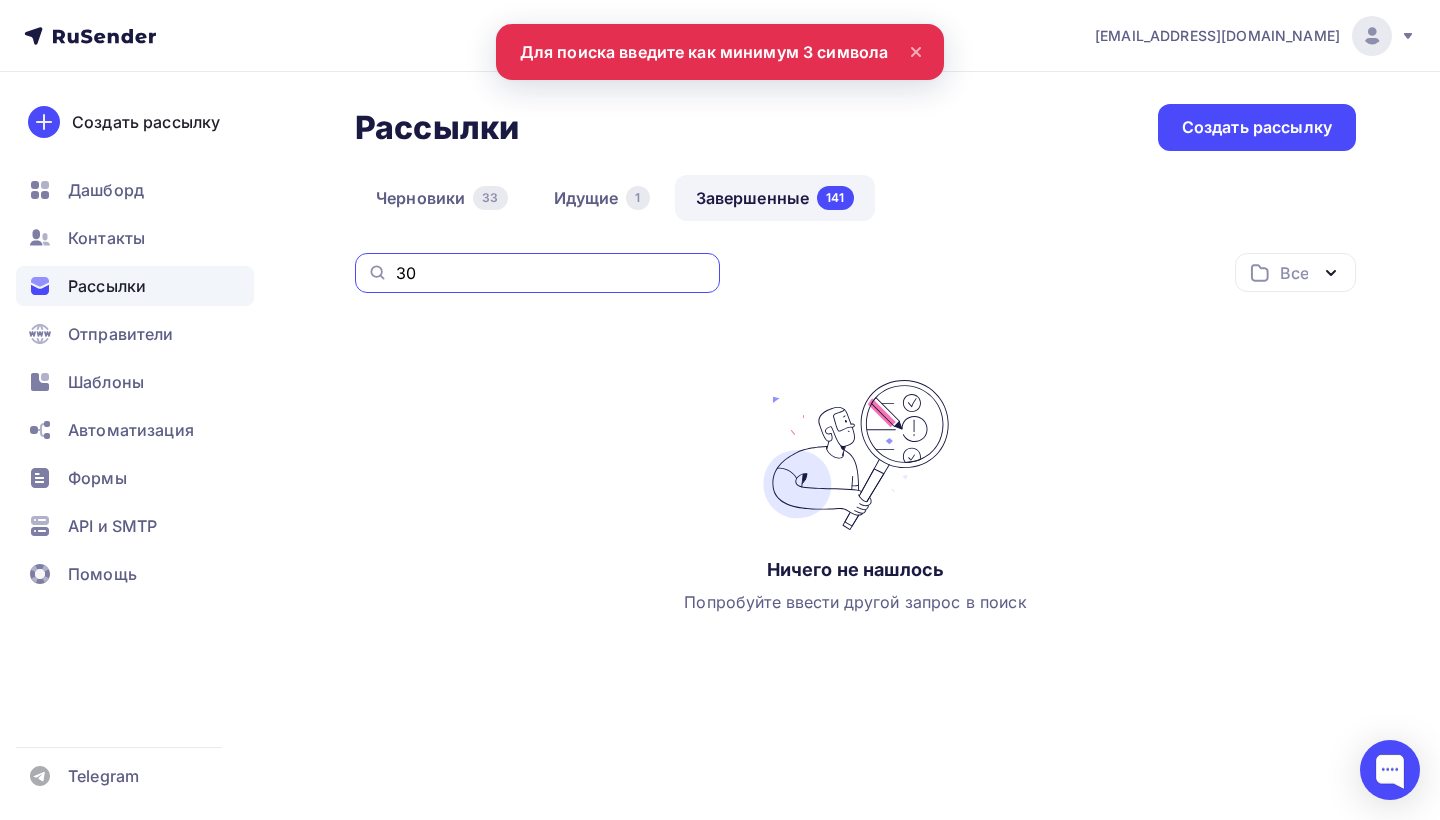 type on "3" 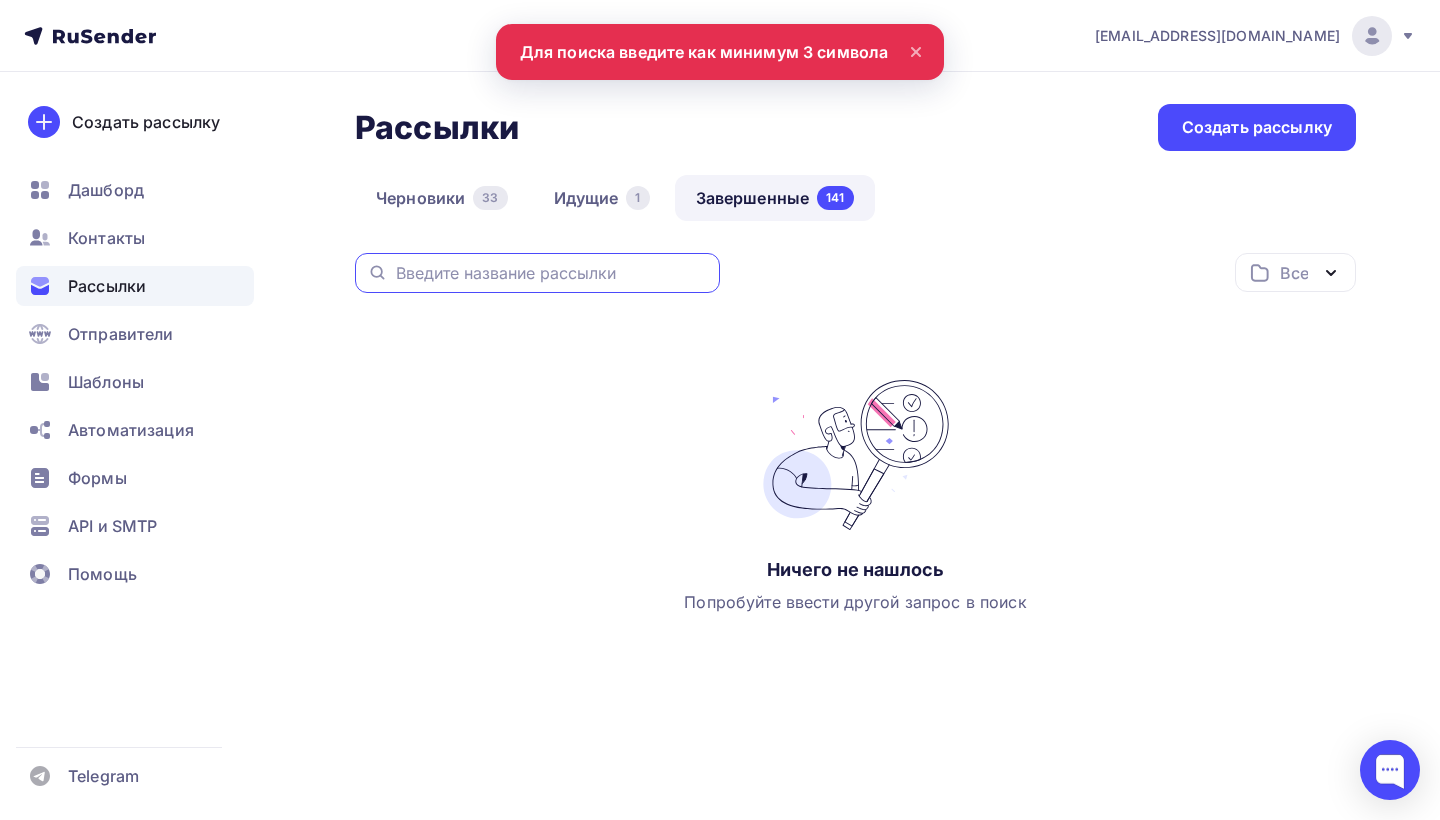 type 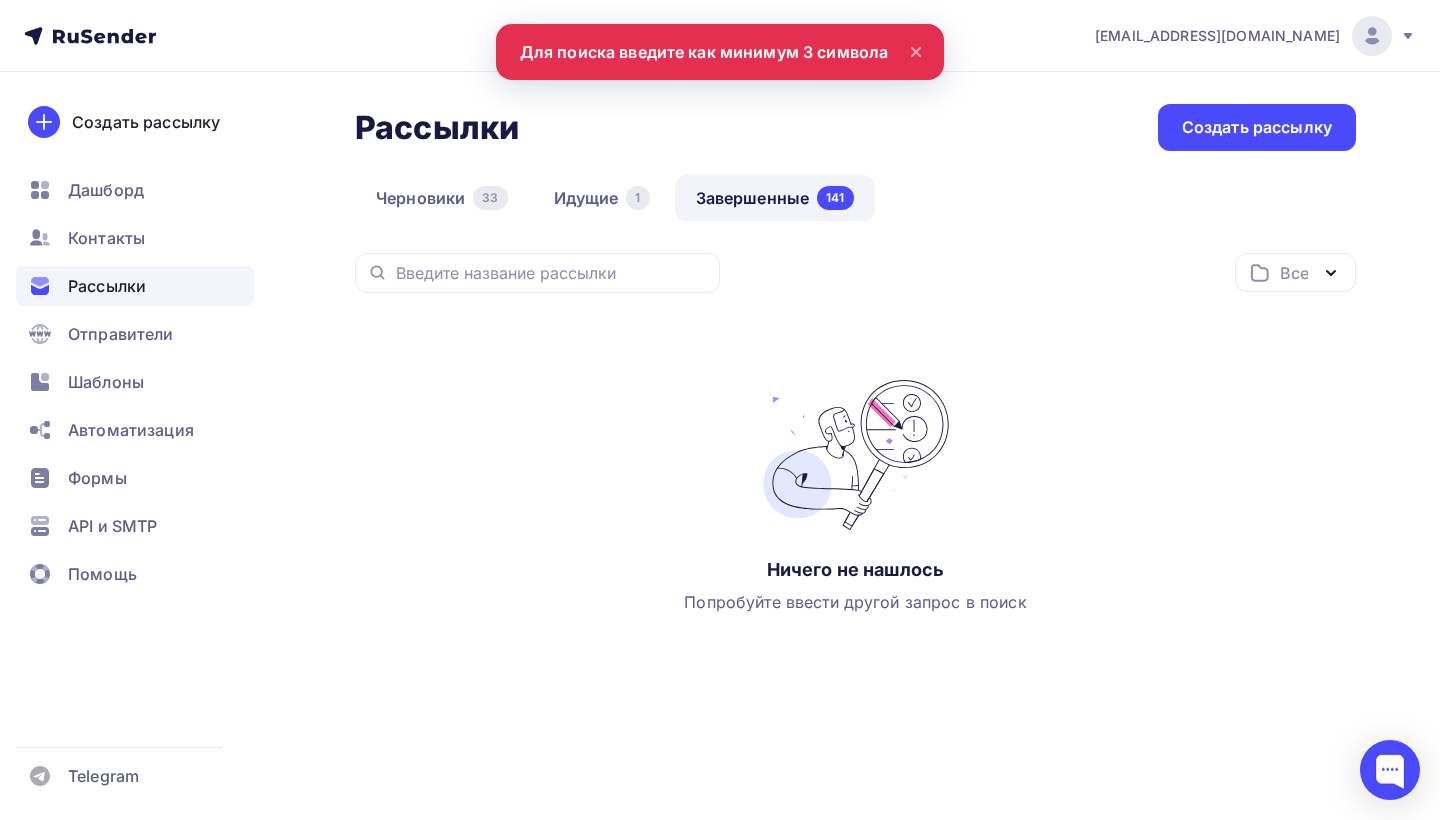 click on "Завершенные
141" at bounding box center (775, 198) 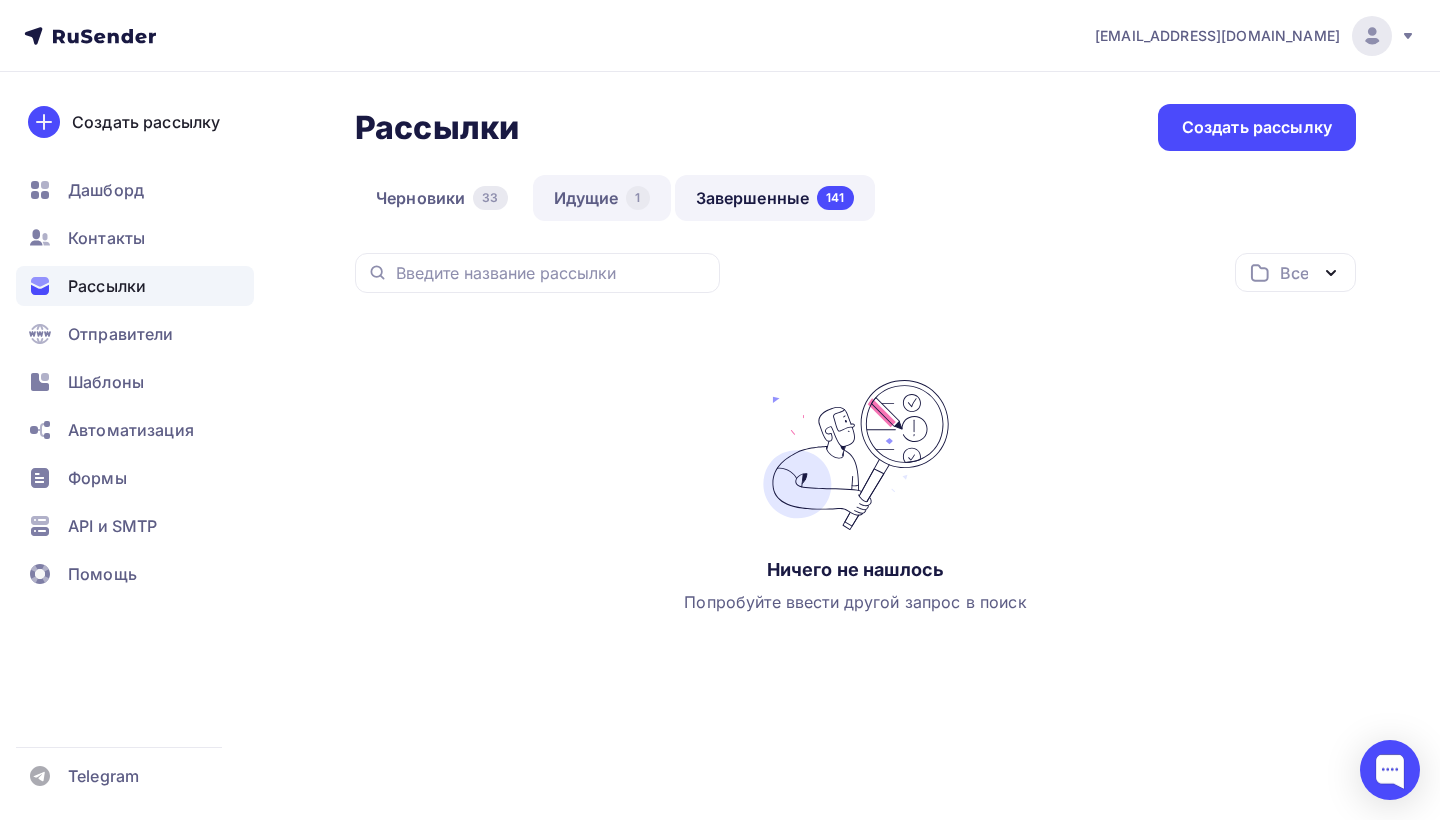 click on "Идущие
1" at bounding box center (602, 198) 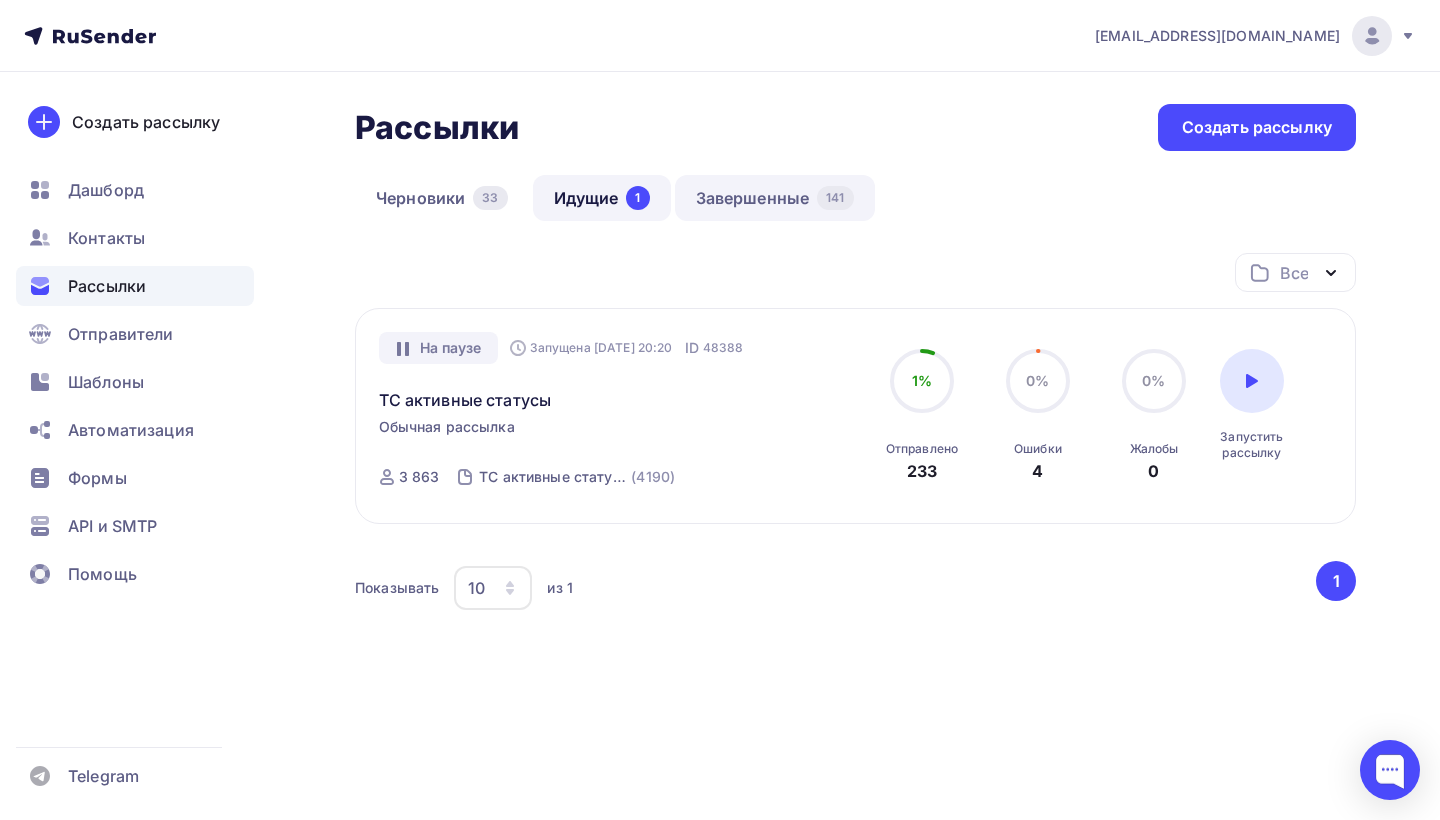 click on "Завершенные
141" at bounding box center [775, 198] 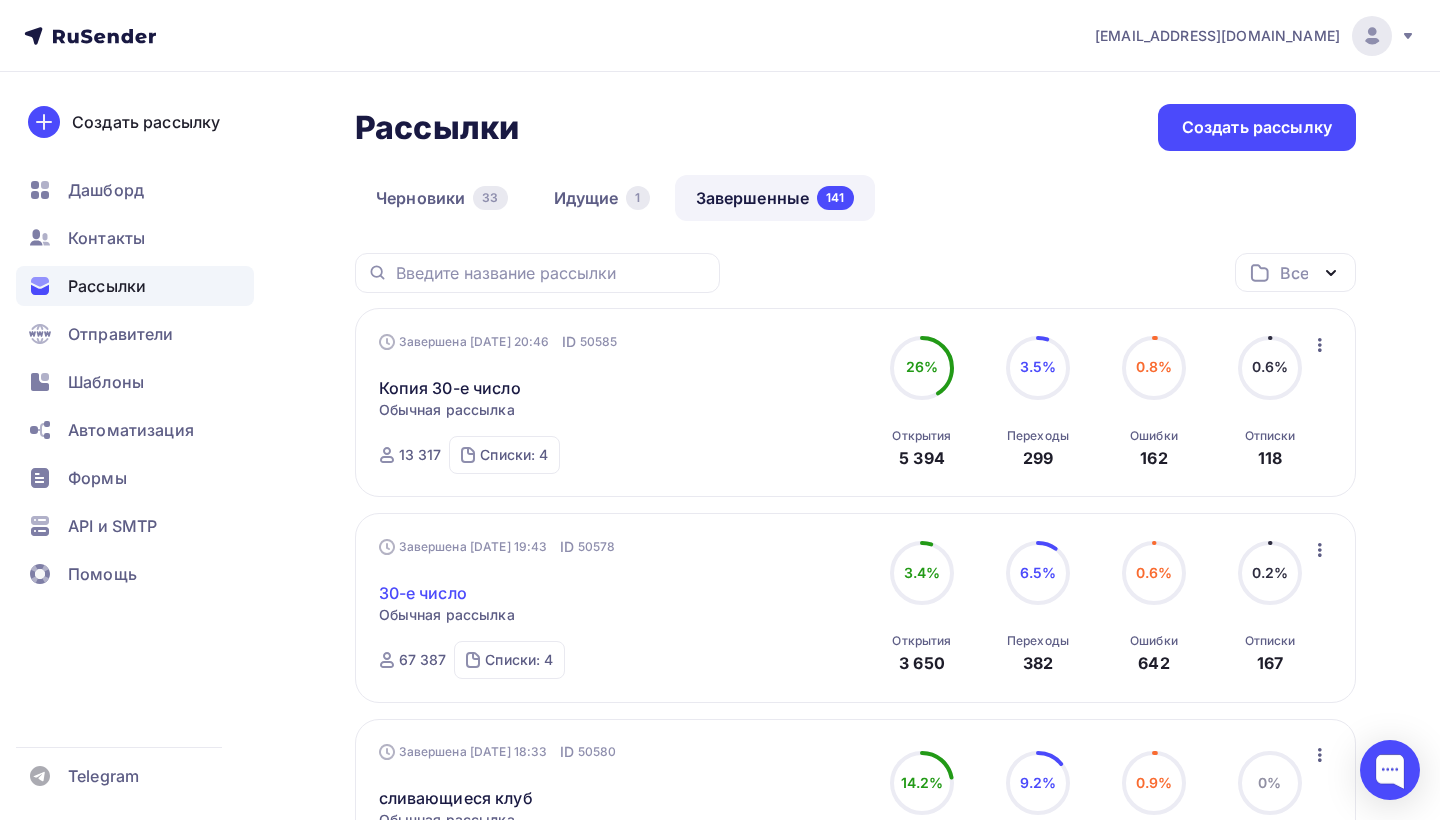 scroll, scrollTop: 315, scrollLeft: 0, axis: vertical 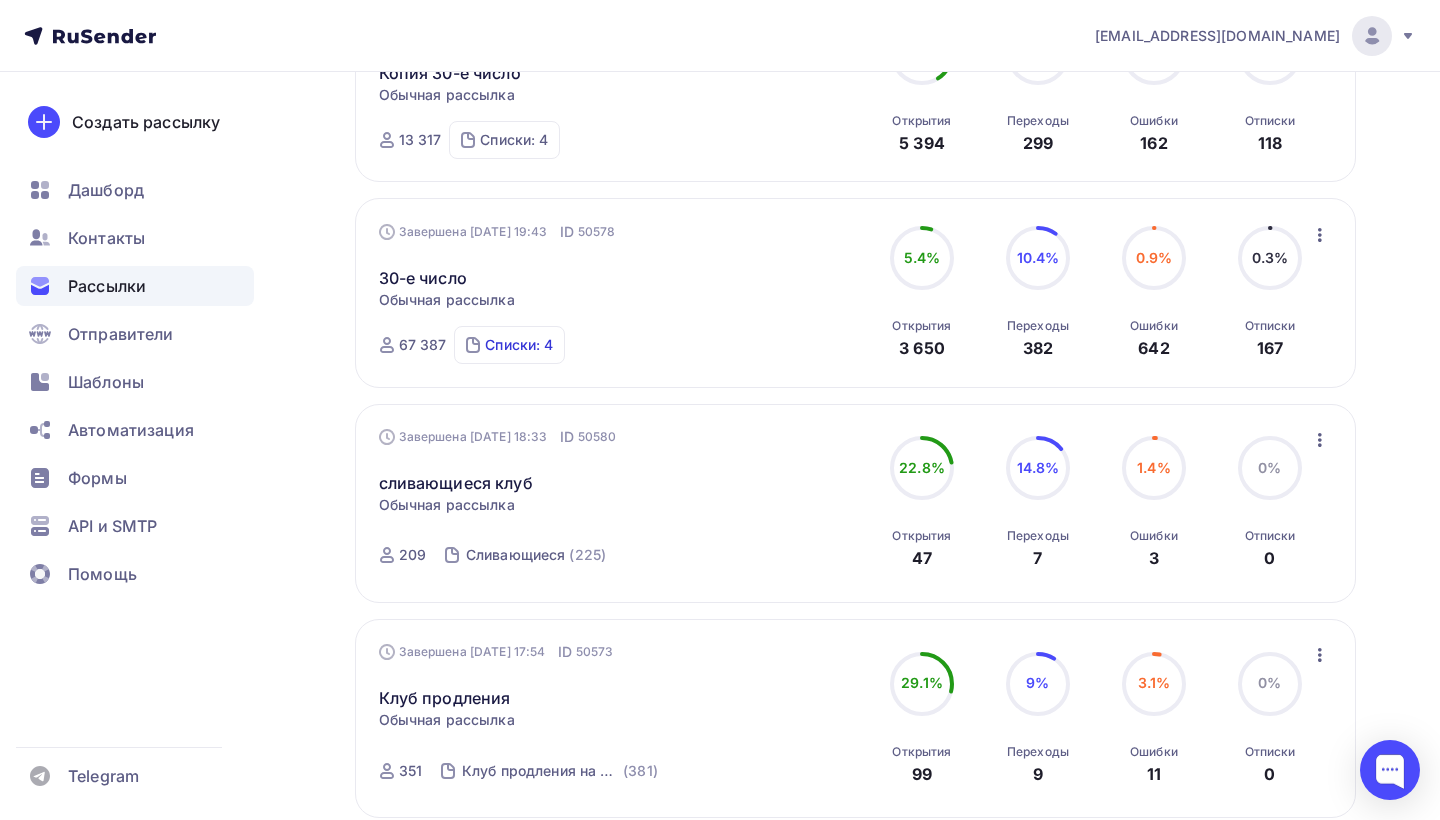 click on "Списки: 4" at bounding box center (519, 345) 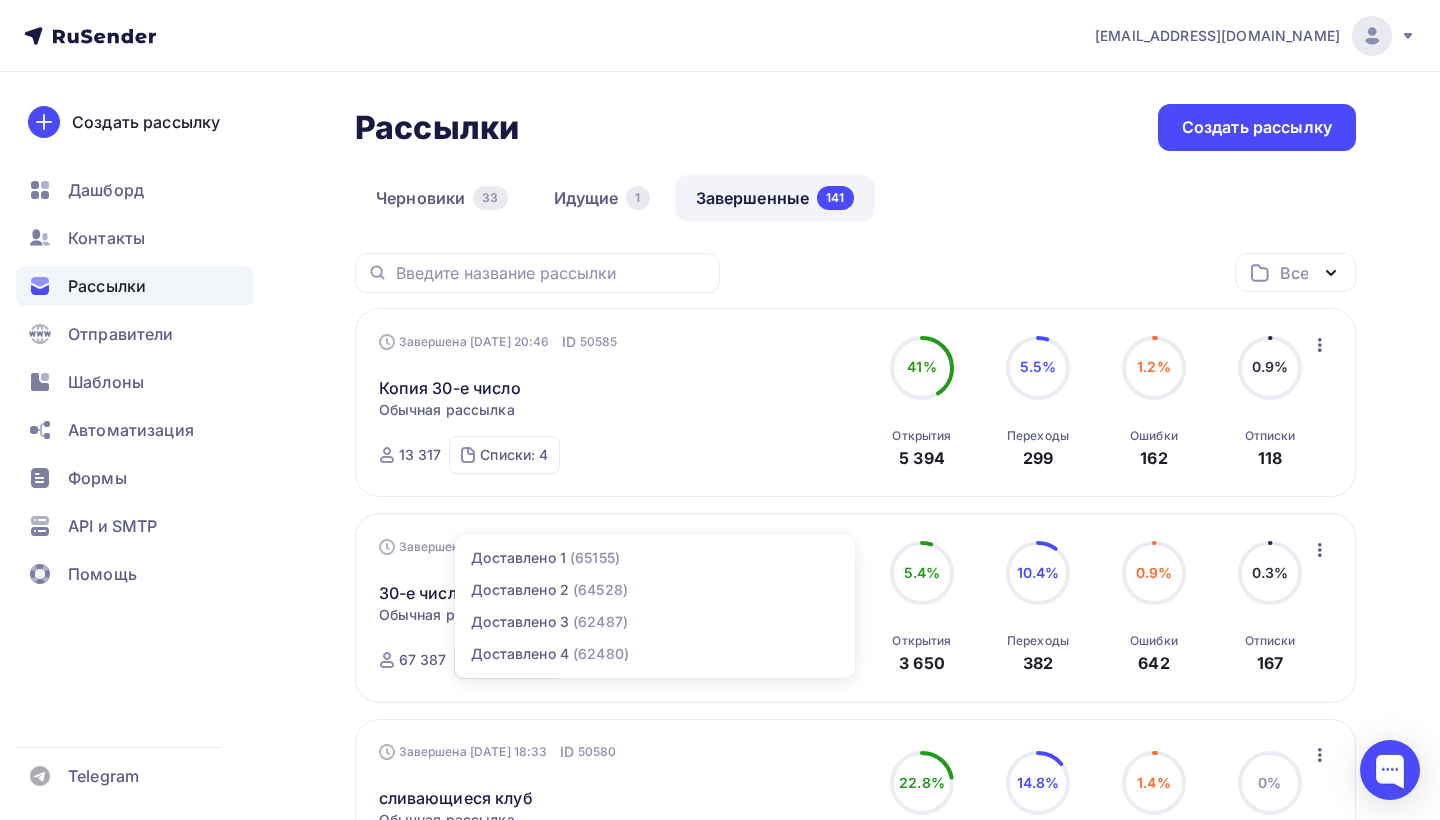 click on "Списки: 4   открытия1   (8244) открытия2   (7803) открытия 3   (3935) открытия 4   (3245)" at bounding box center (504, 455) 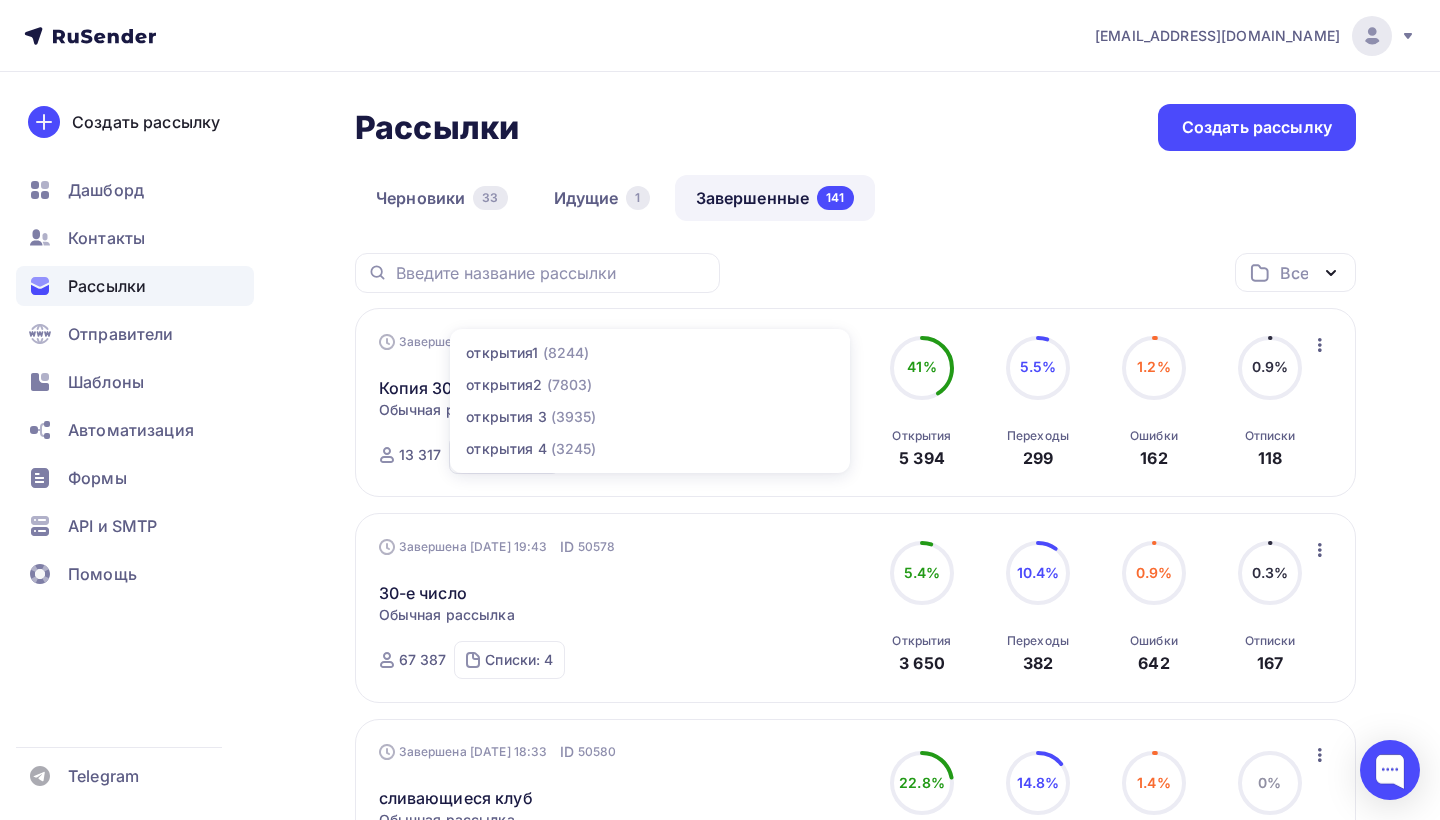 click on "Завершена
[DATE] 20:46
ID   50585             Копия 30-е число
Статистика
Обзор рассылки
Копировать в новую
Добавить в папку
Обычная рассылка
Завершена
[DATE] 20:46
ID   50585    Завершена
13 317
Списки: 4   открытия1   (8244) открытия2   (7803) открытия 3   (3935) открытия 4   (3245)   41%   41%
Открытия
5 394
5.5%   5.5%
Переходы
299
1.2%   1.2%
Ошибки
162
0.9%   0.9%
Отписки
118" at bounding box center [855, 402] 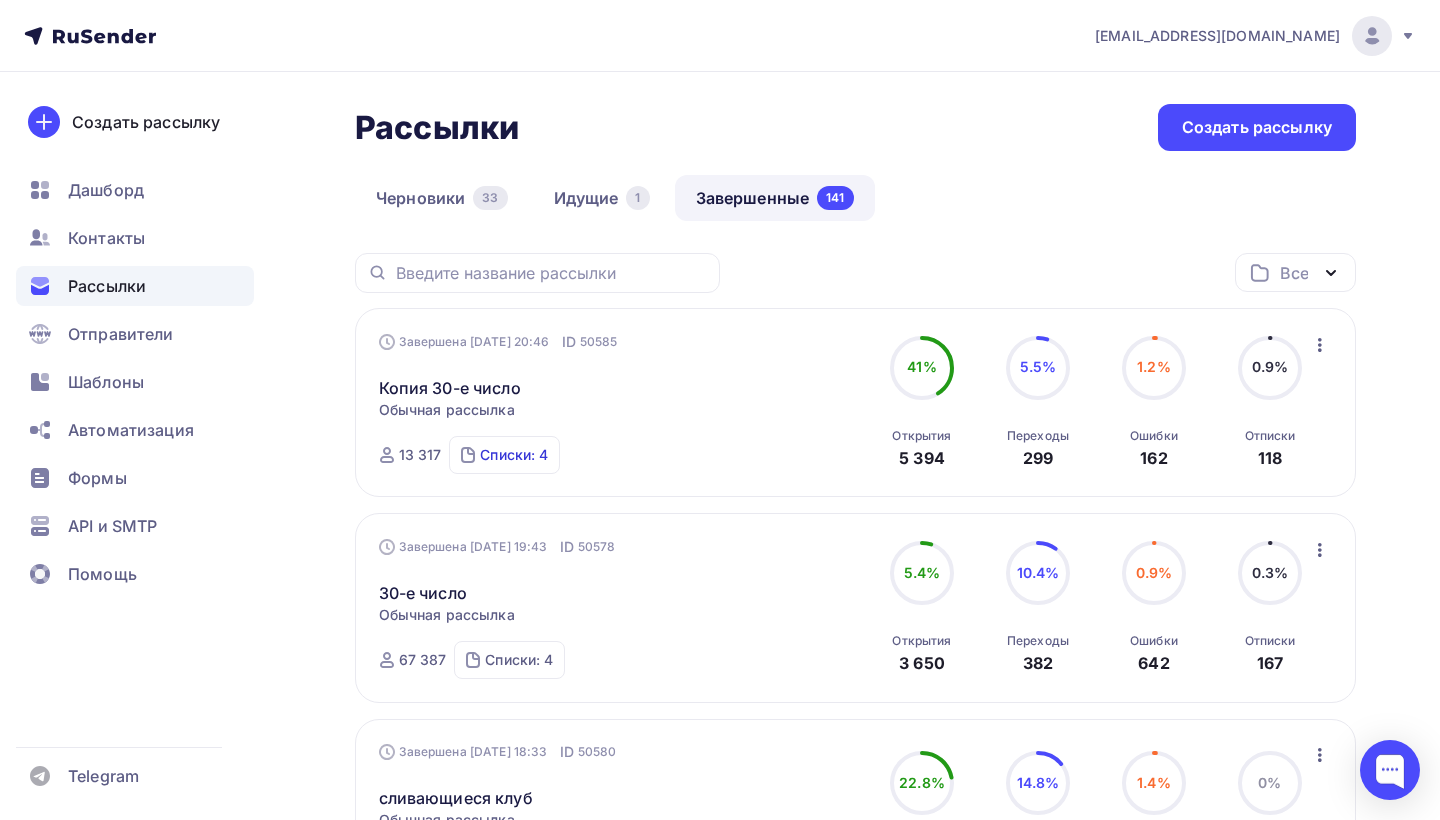 click on "Списки: 4" at bounding box center (514, 455) 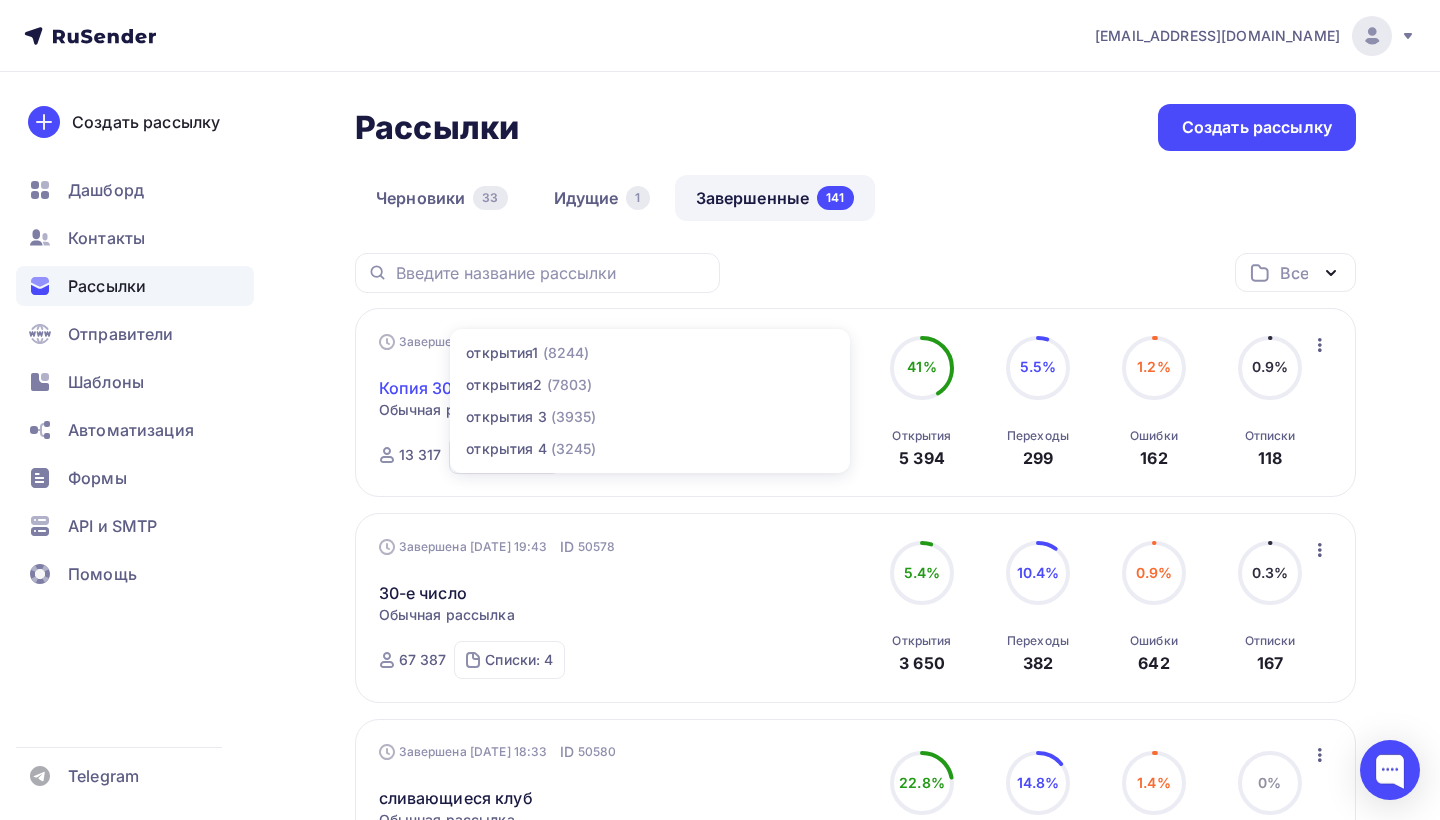 click on "Копия 30-е число" at bounding box center (450, 388) 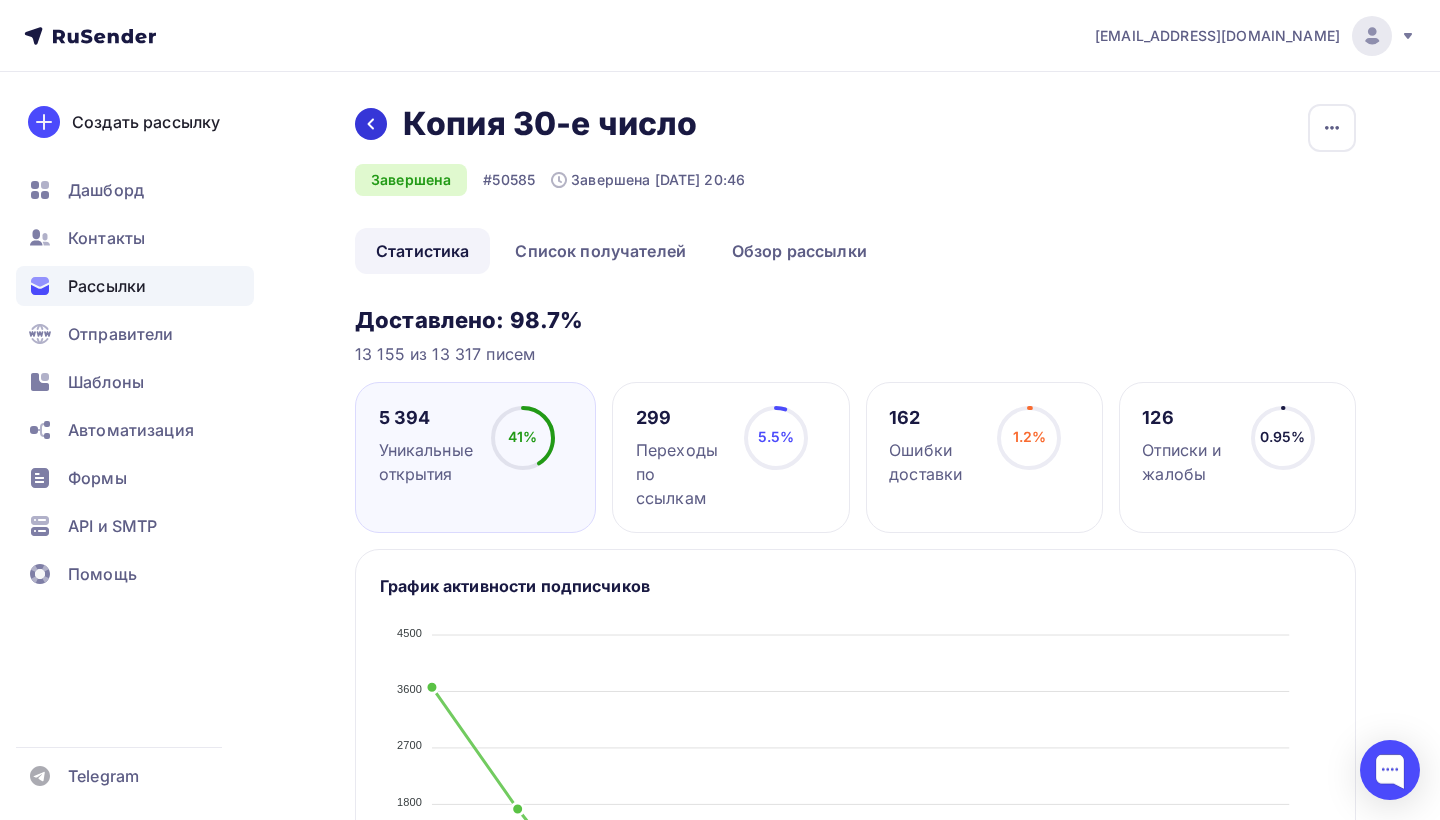 click 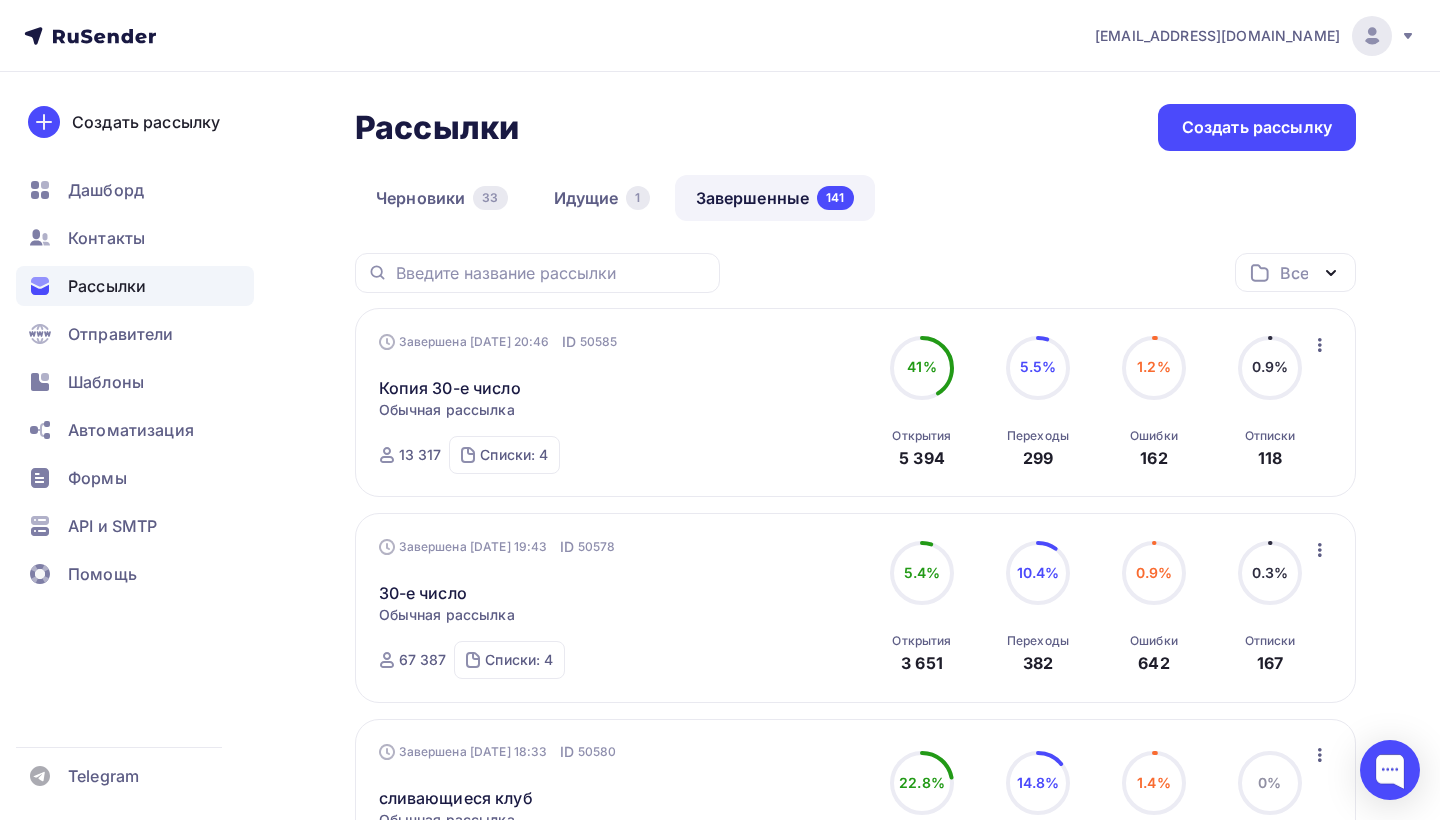 click 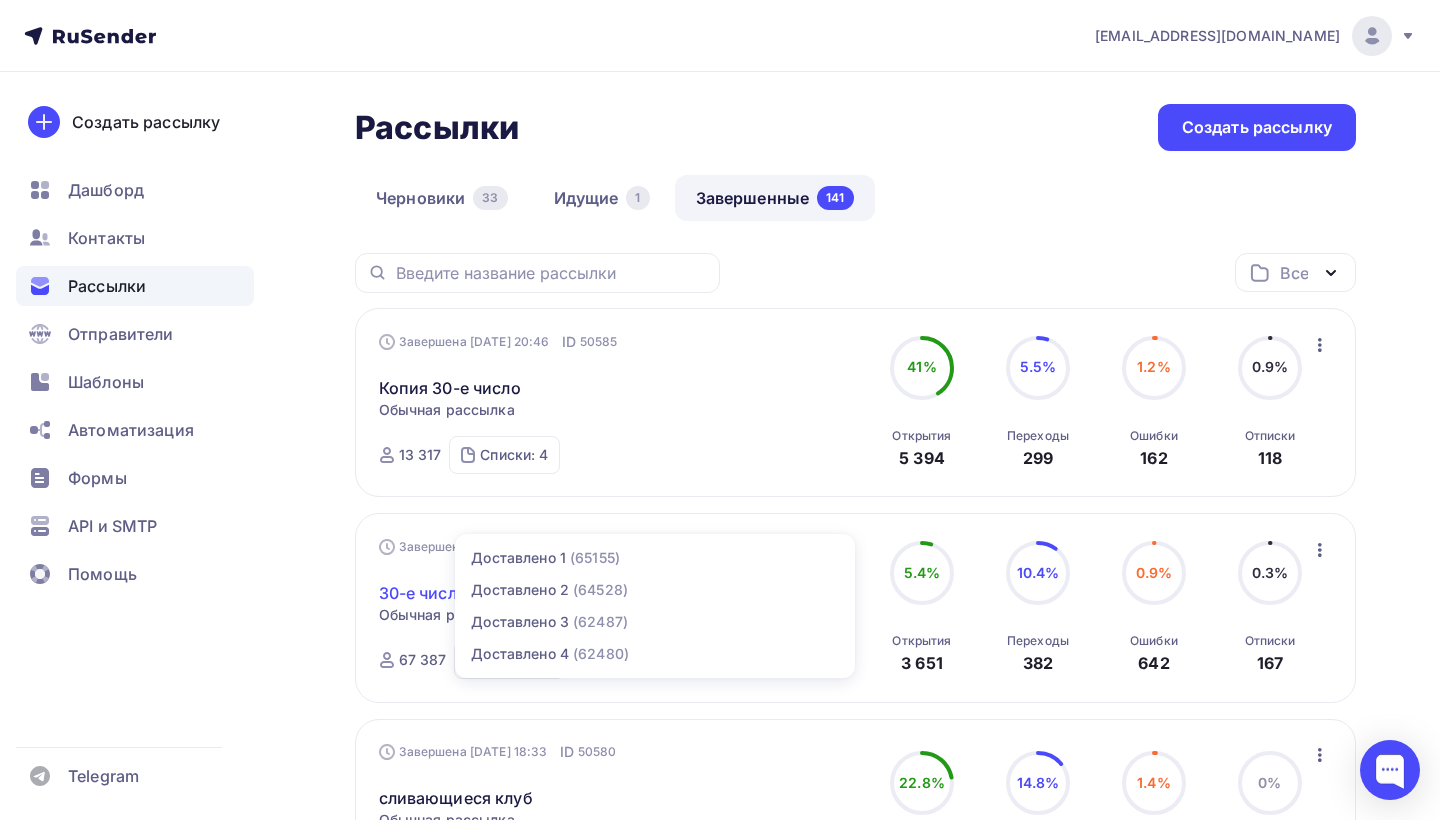 click on "30-е число" at bounding box center (423, 593) 